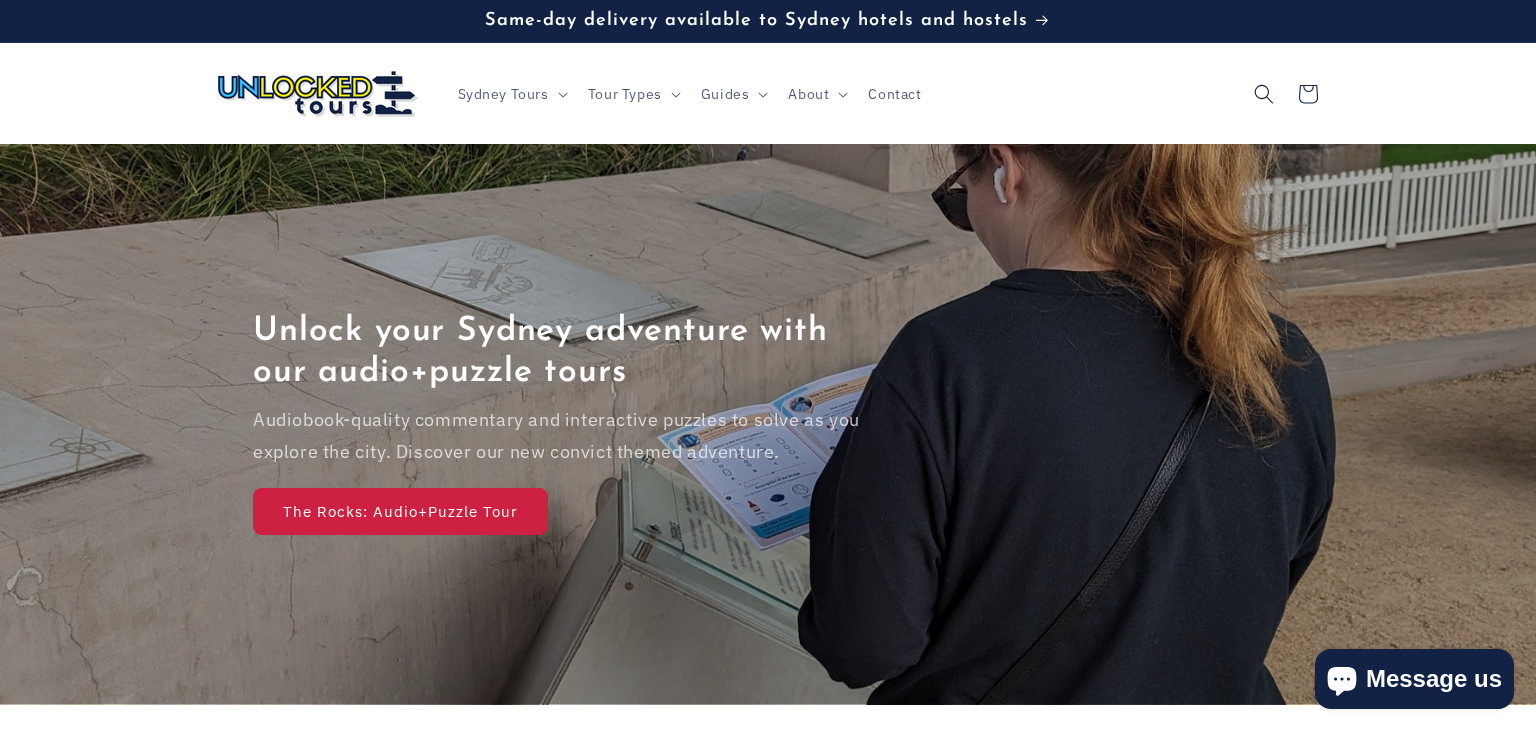 scroll, scrollTop: 0, scrollLeft: 0, axis: both 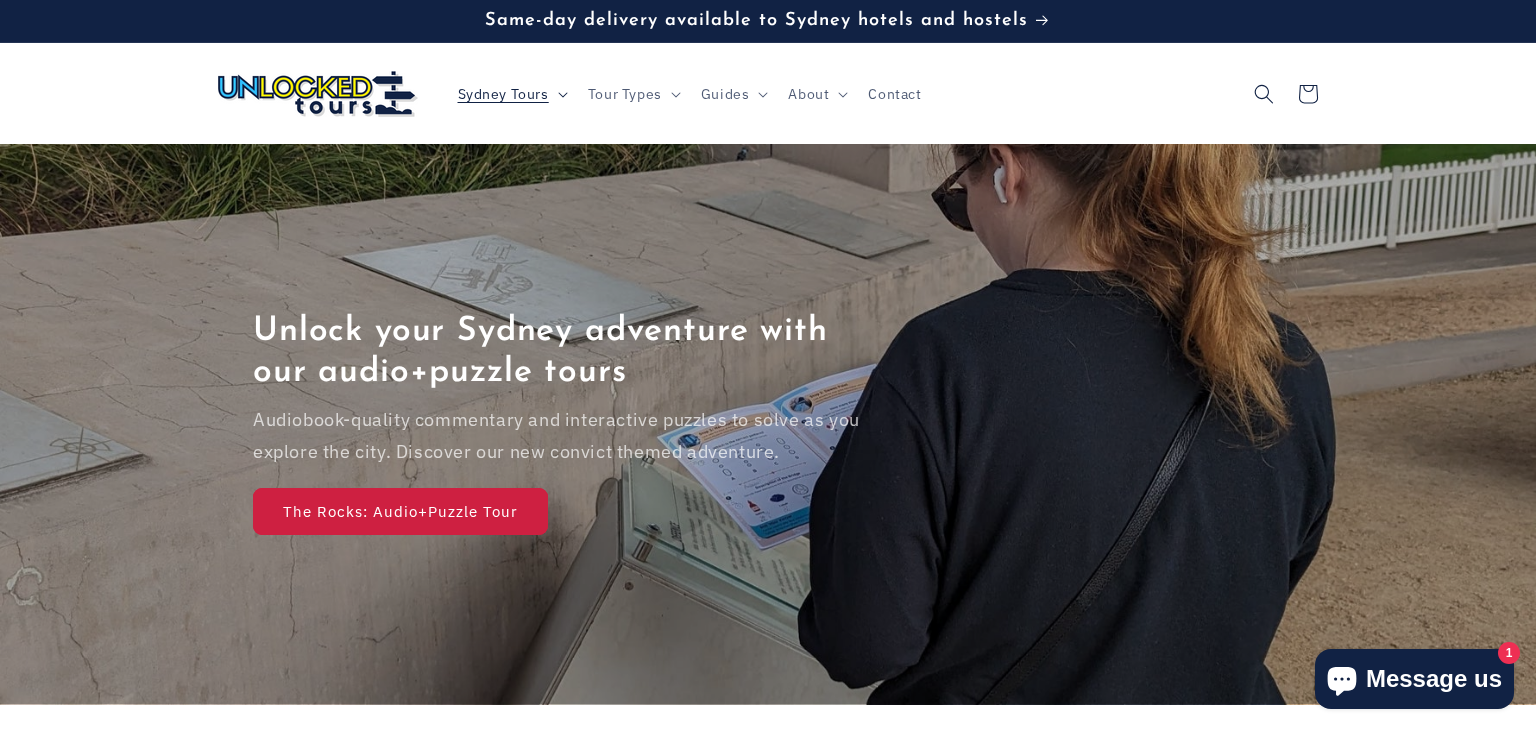 click on "Sydney Tours" at bounding box center [511, 94] 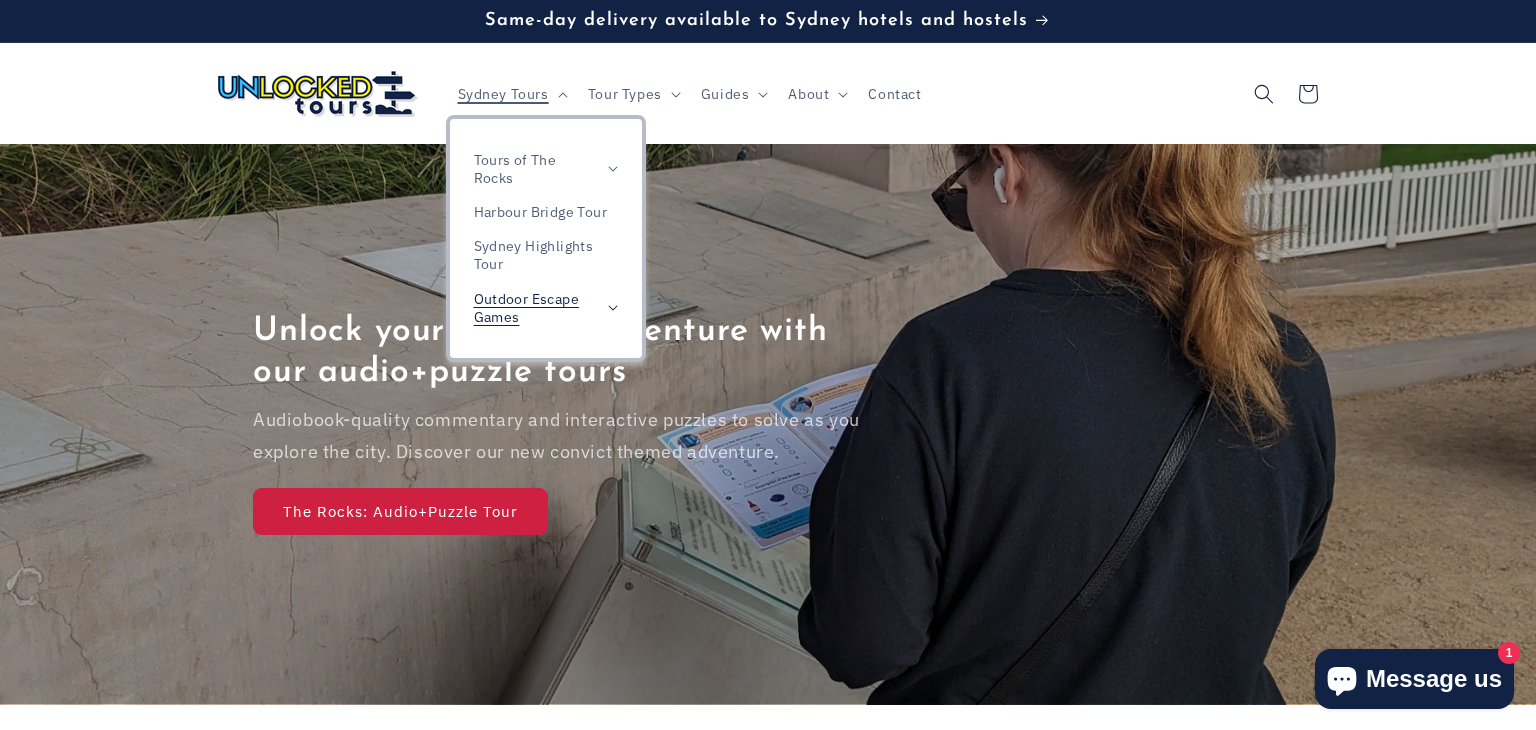 click on "Outdoor Escape Games" at bounding box center [546, 308] 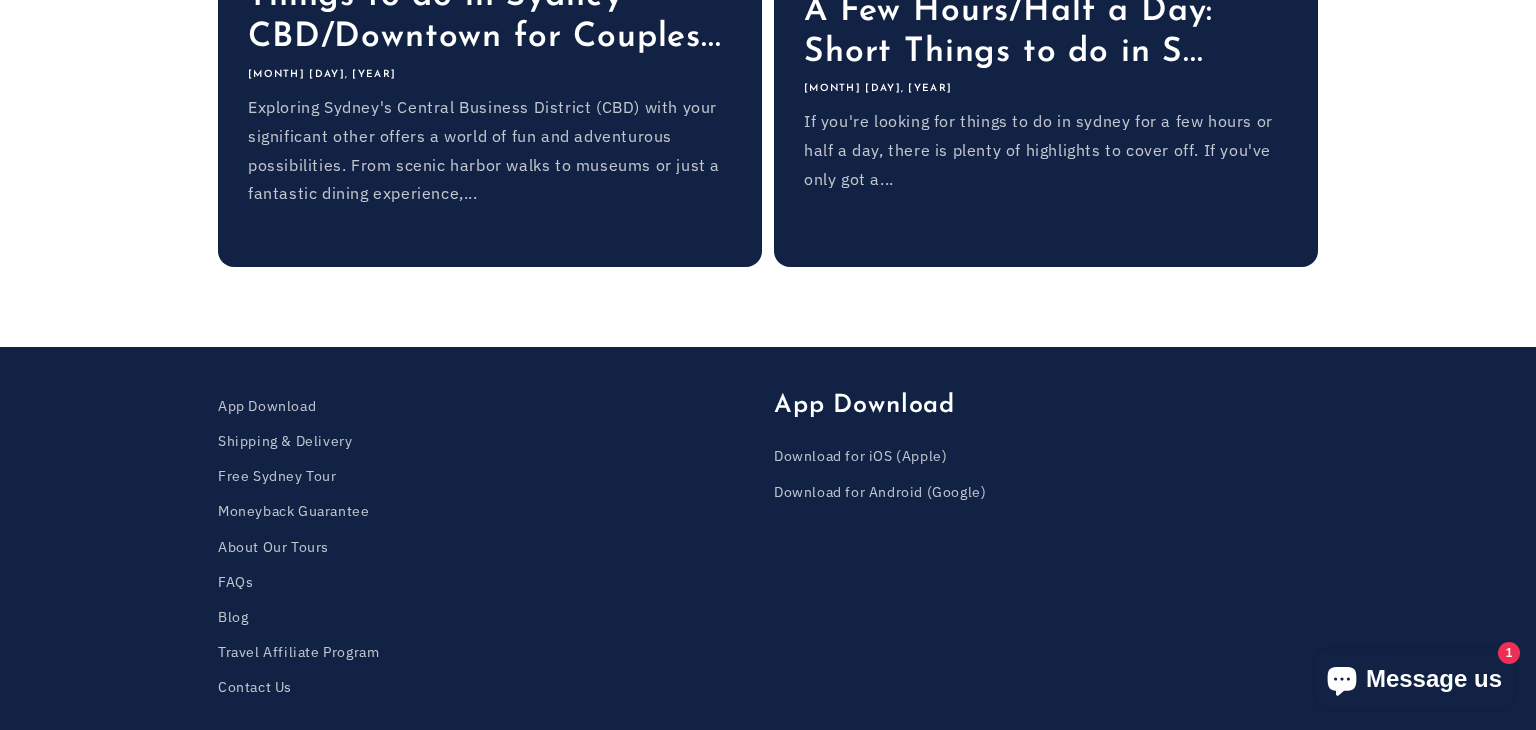 scroll, scrollTop: 4849, scrollLeft: 0, axis: vertical 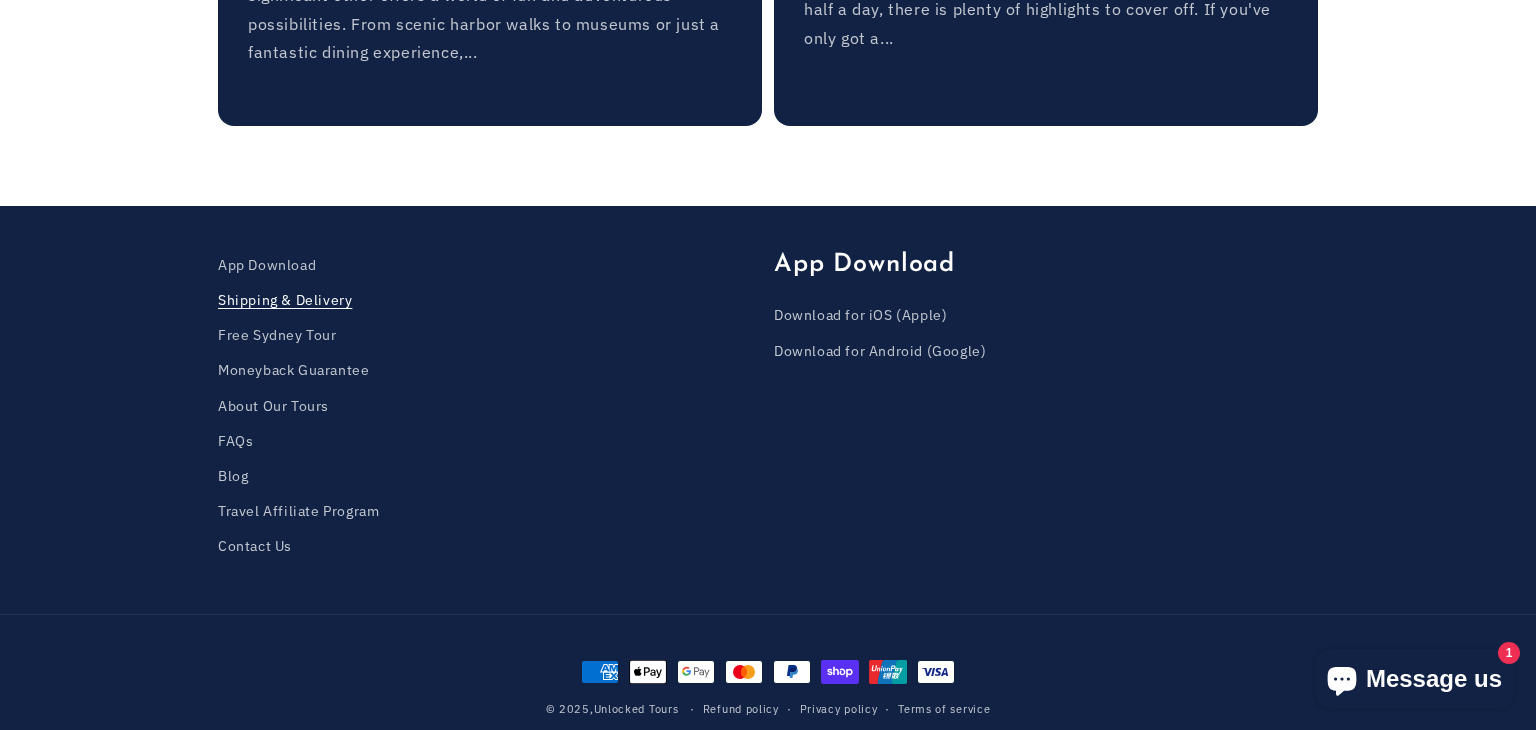 click on "Shipping & Delivery" at bounding box center (285, 300) 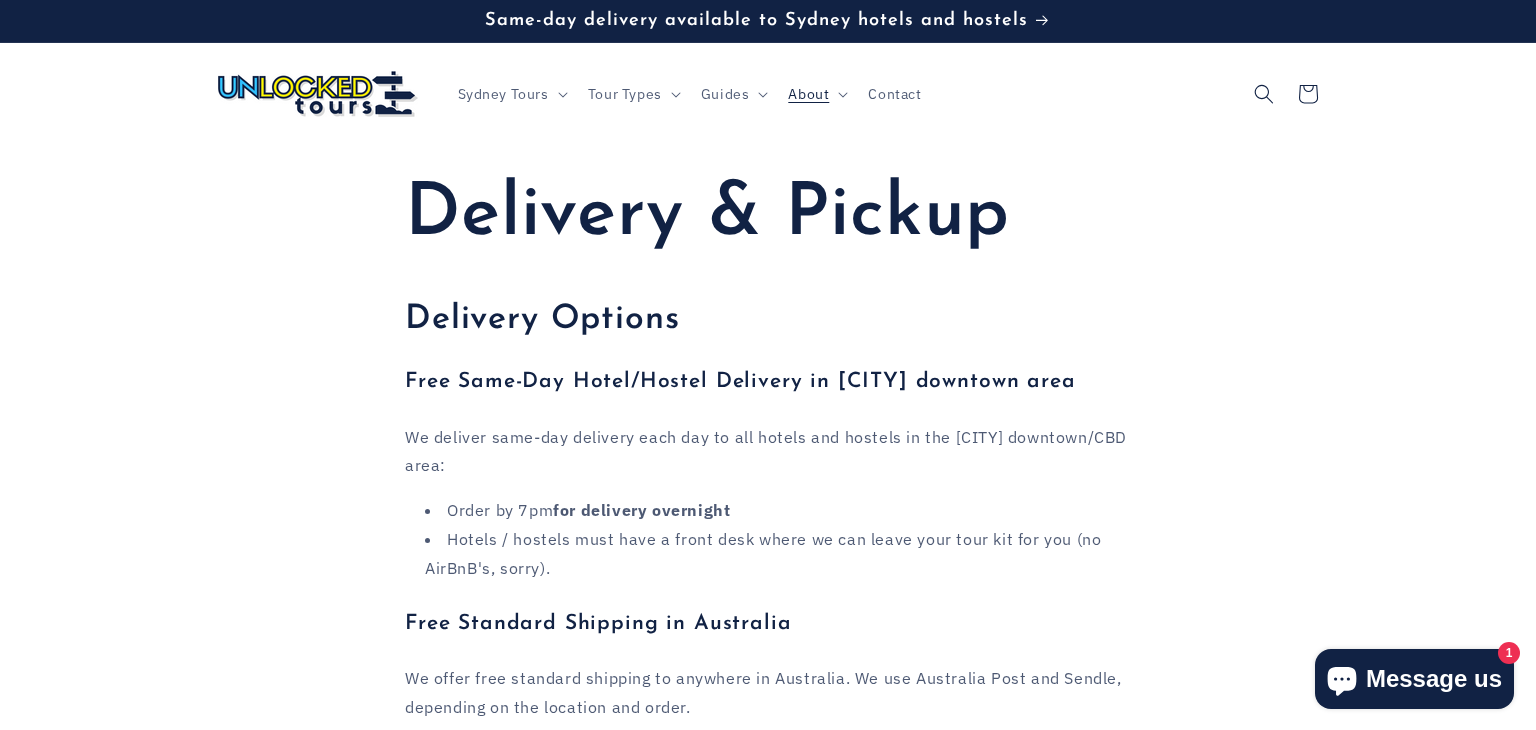 scroll, scrollTop: 0, scrollLeft: 0, axis: both 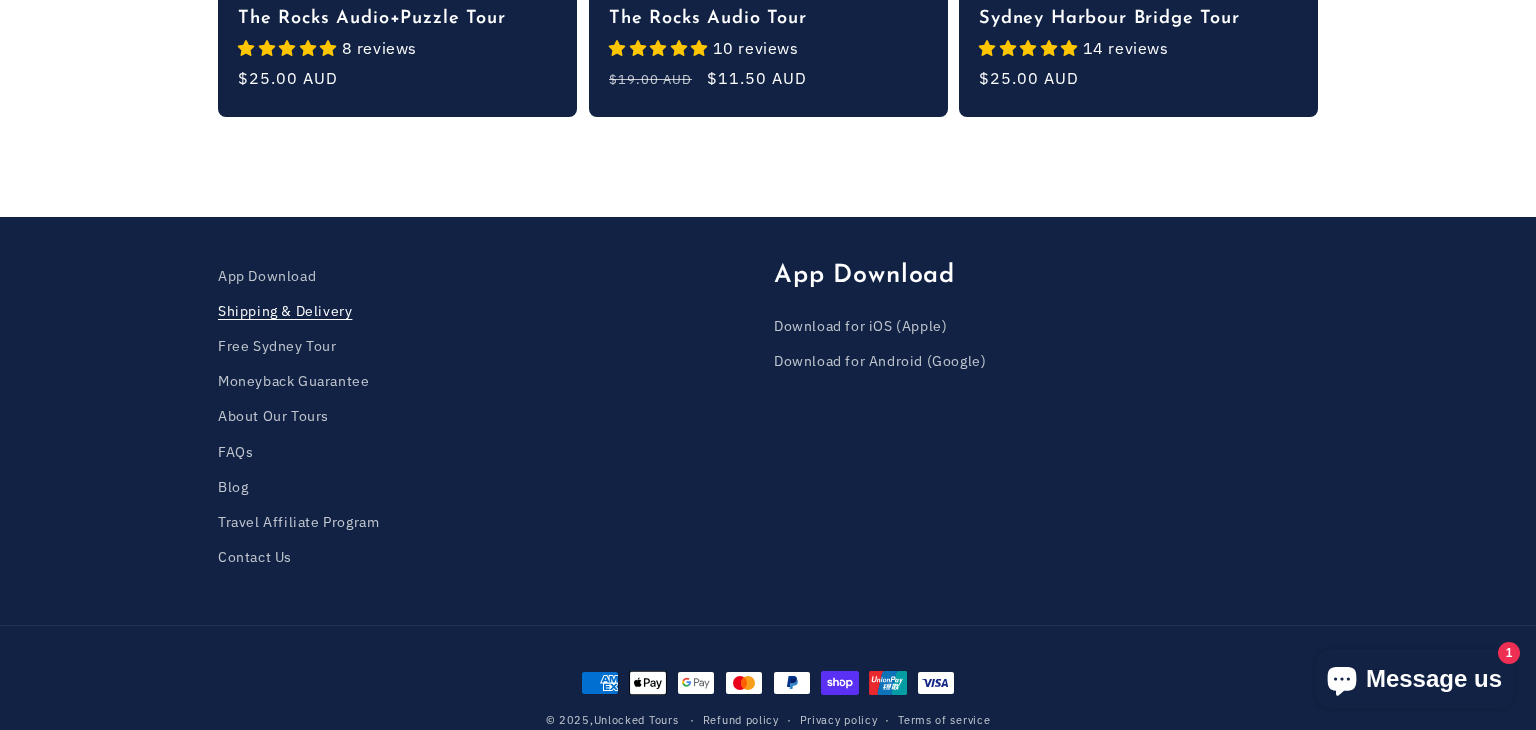 click on "Message us 1" at bounding box center (1414, 679) 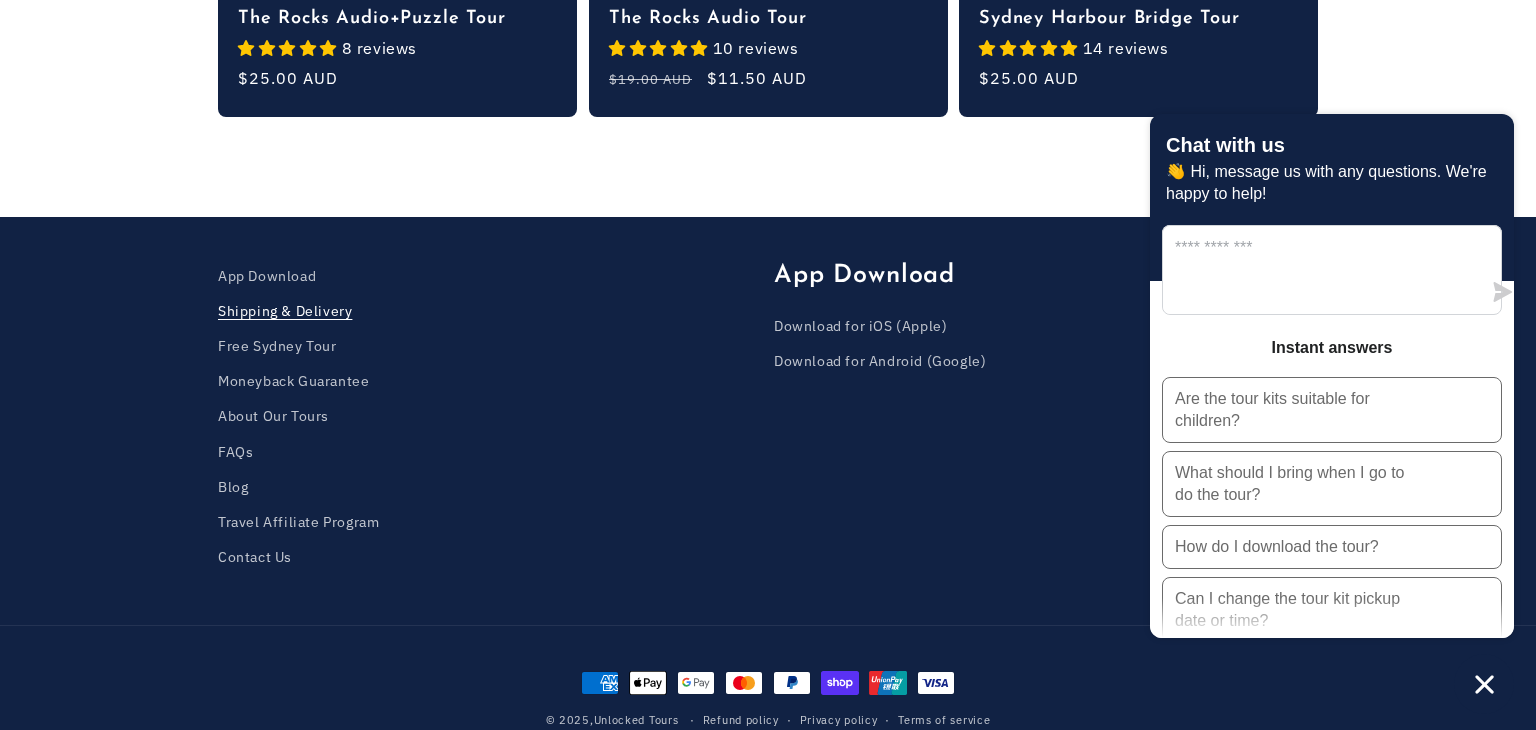 click 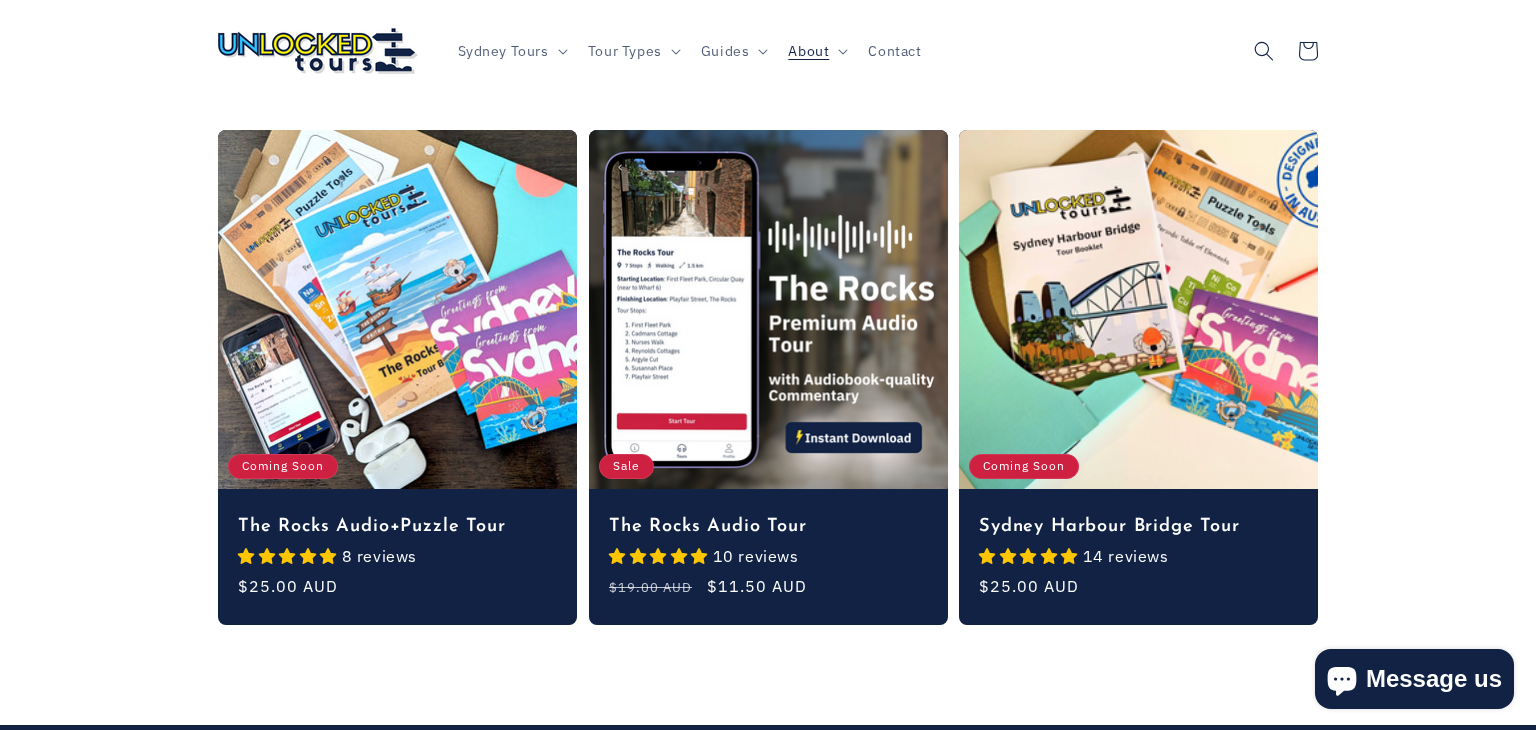 scroll, scrollTop: 1474, scrollLeft: 0, axis: vertical 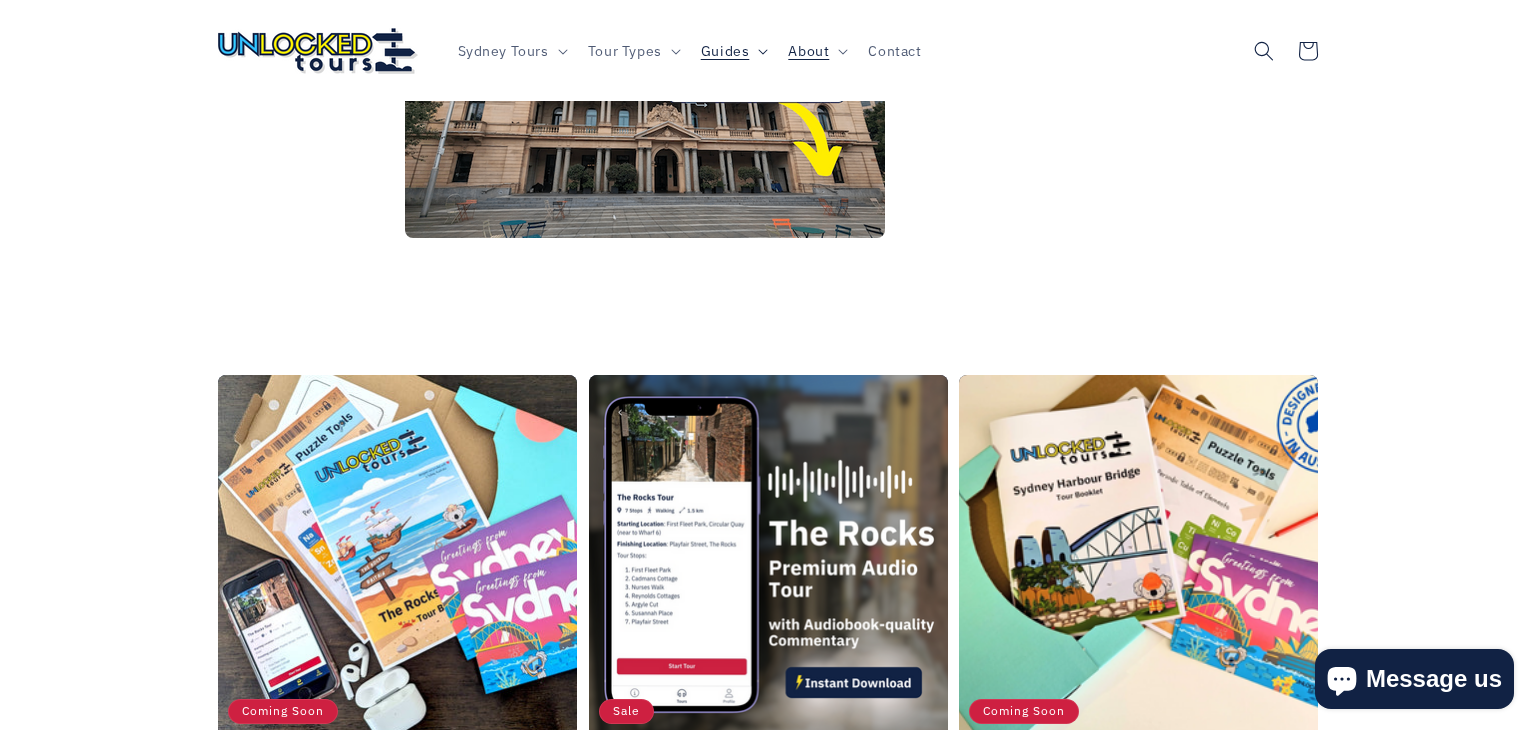 click on "Guides" at bounding box center [733, 50] 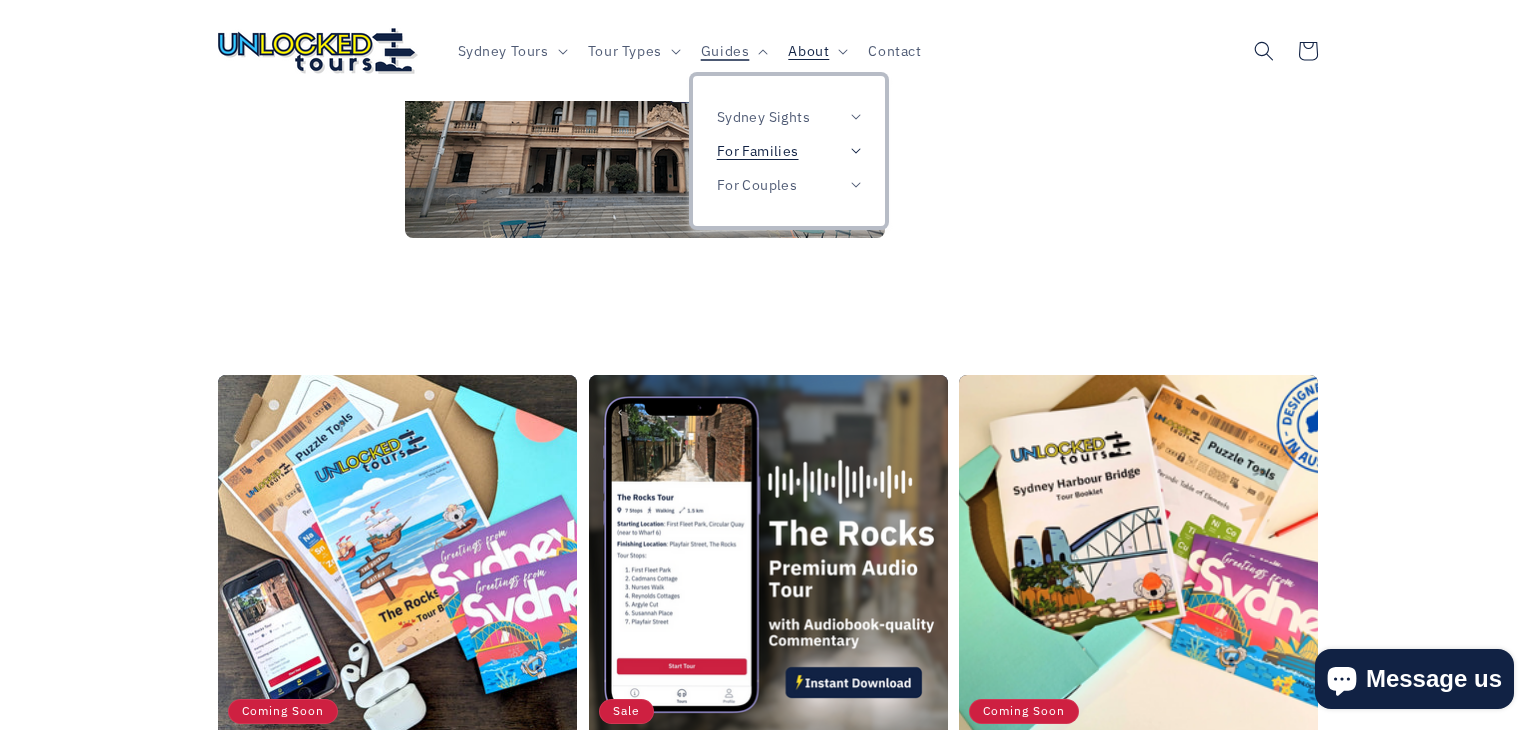 click on "For Families" at bounding box center (789, 151) 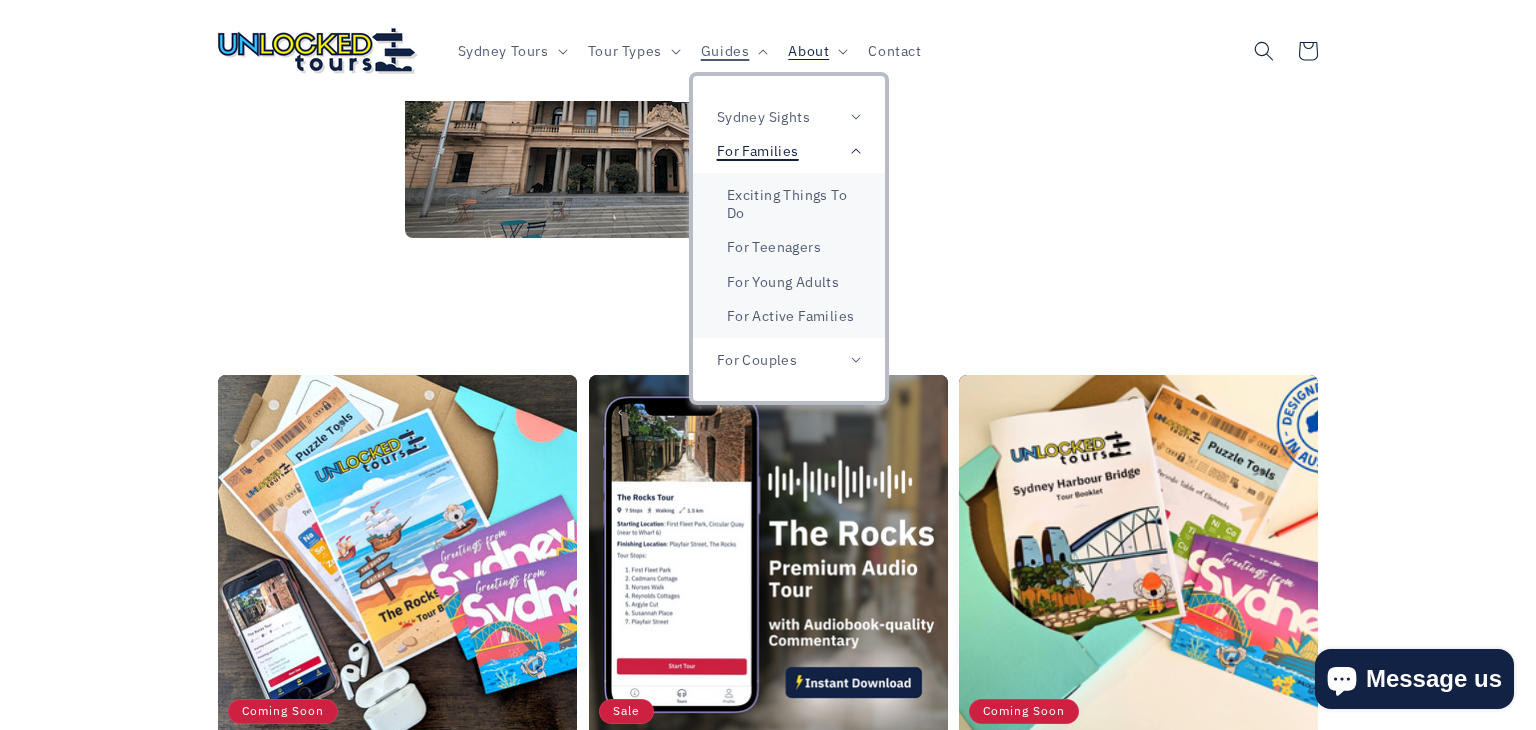 click 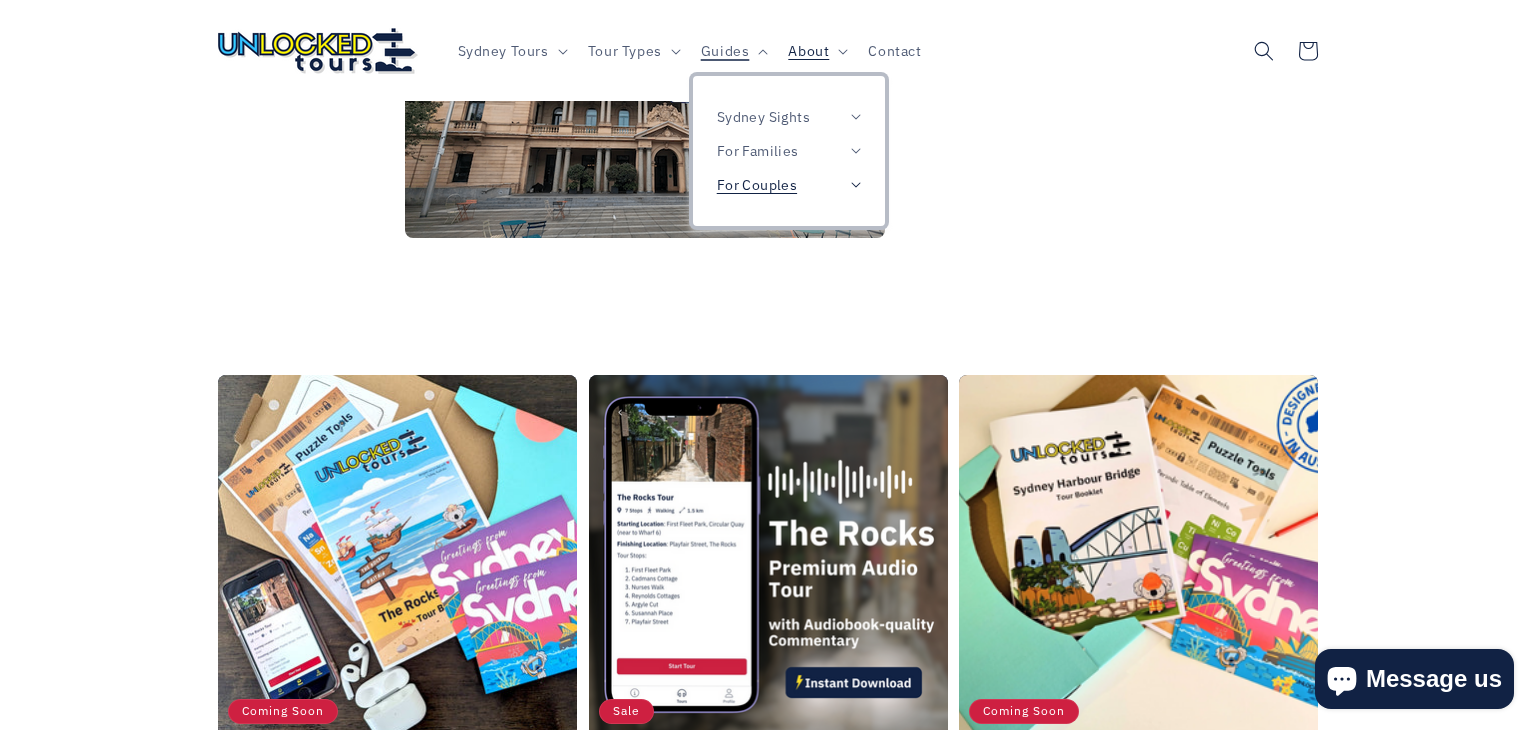 click on "For Couples" at bounding box center [789, 185] 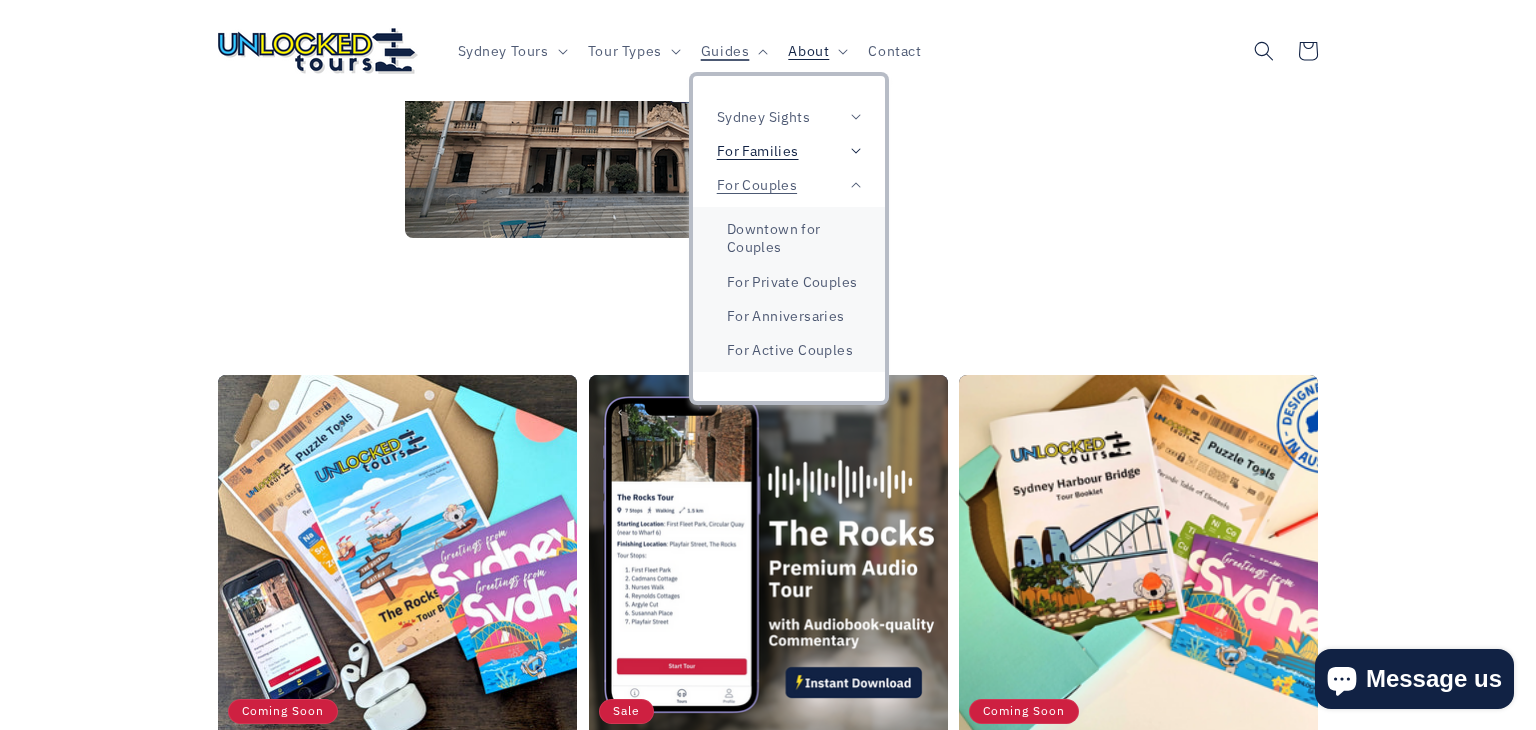 click on "For Families" at bounding box center [789, 151] 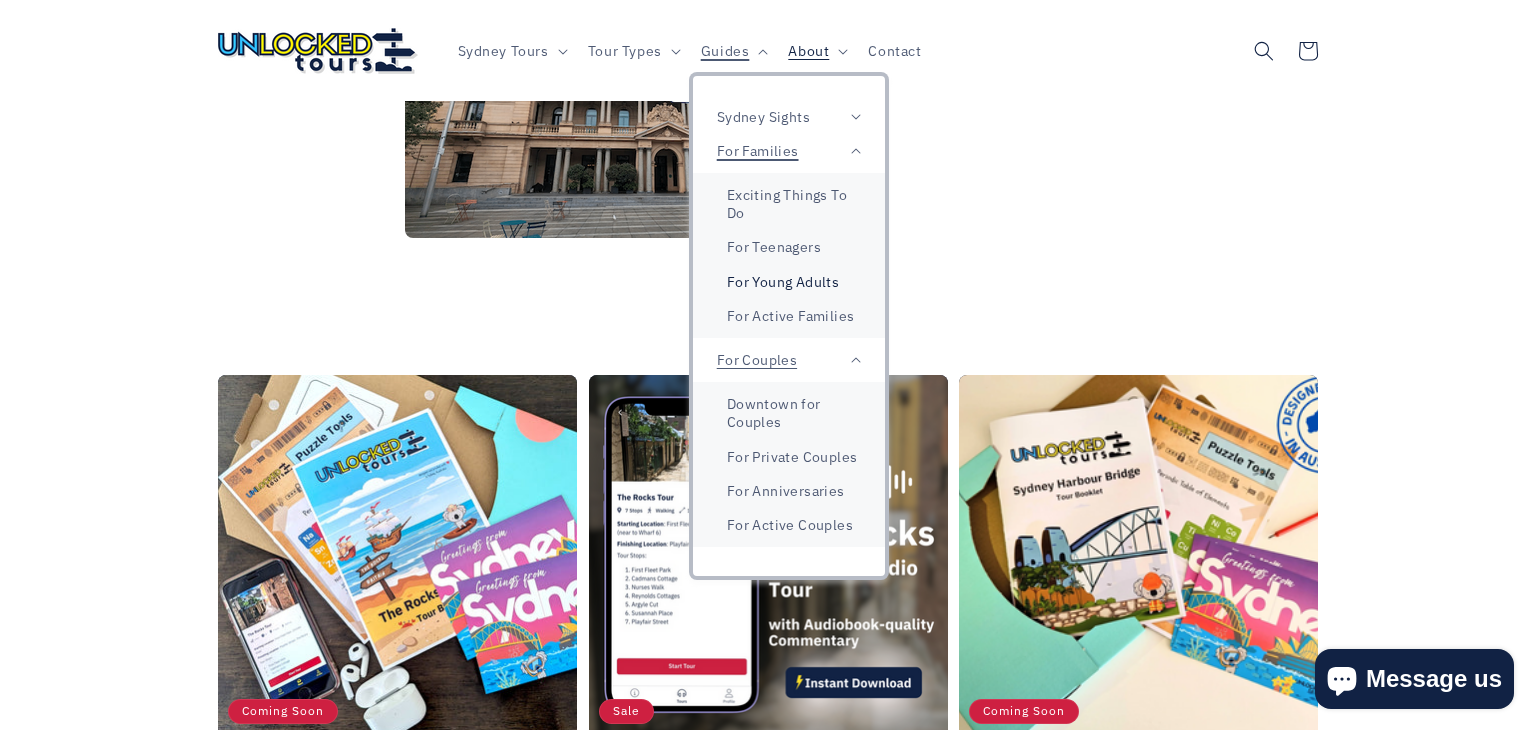 click on "For Young Adults" at bounding box center [789, 282] 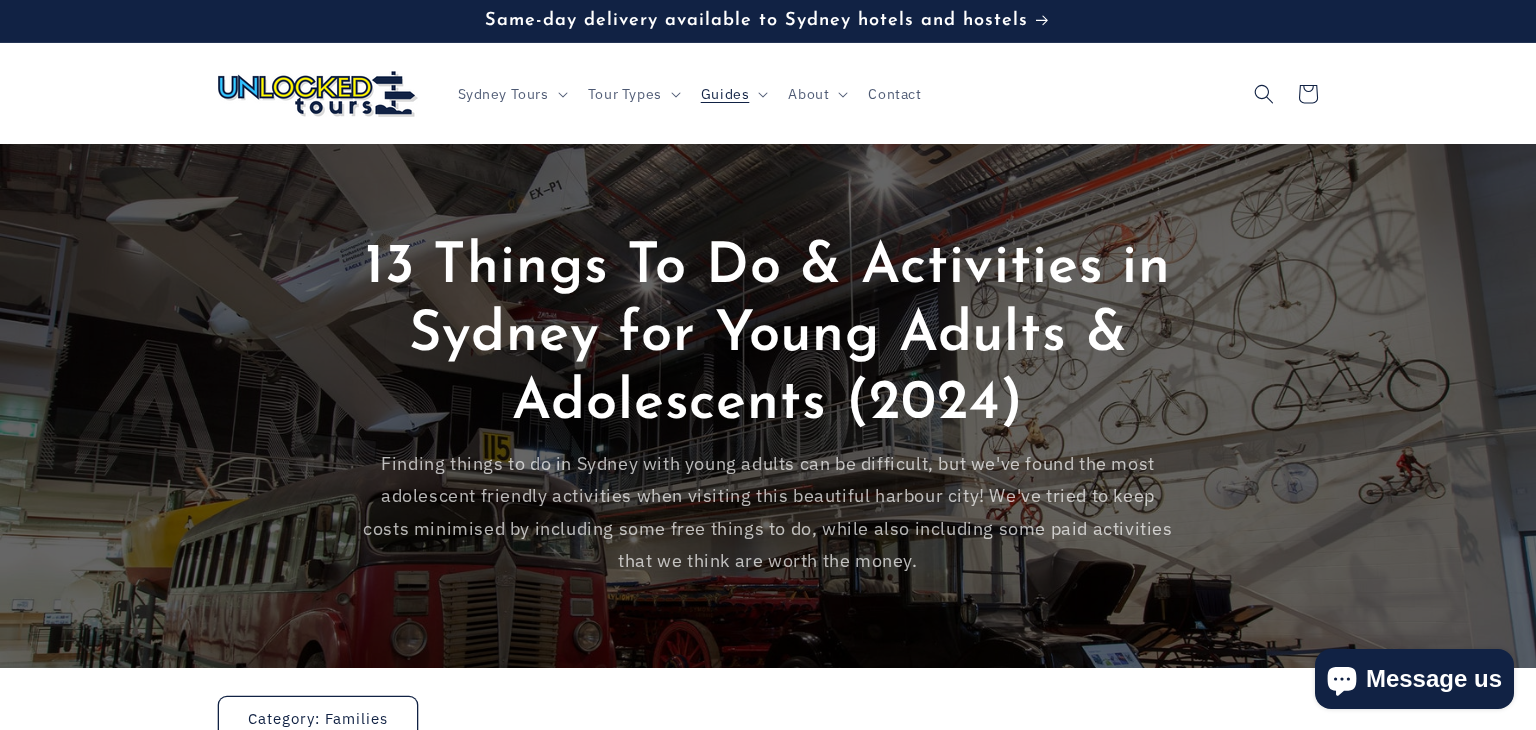 scroll, scrollTop: 0, scrollLeft: 0, axis: both 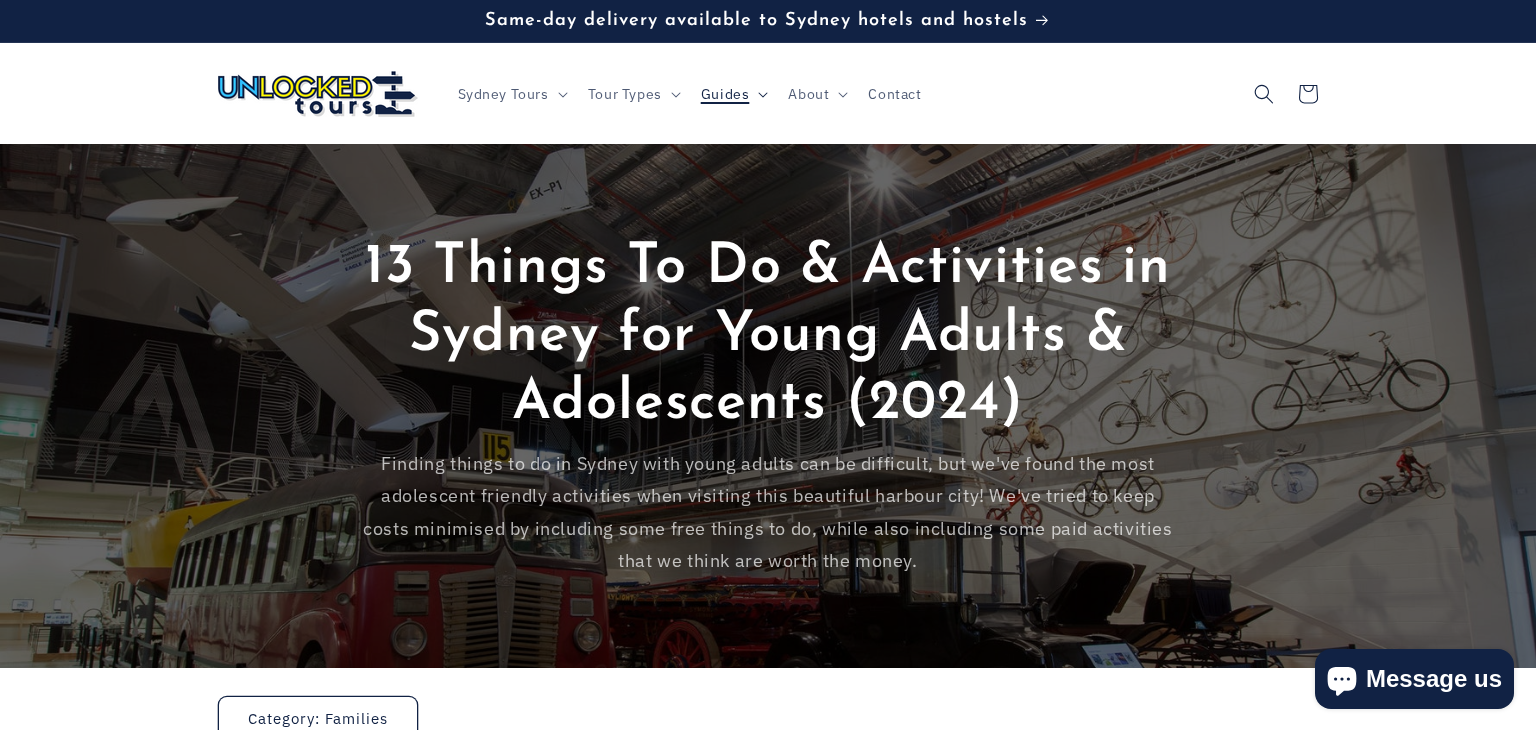 click 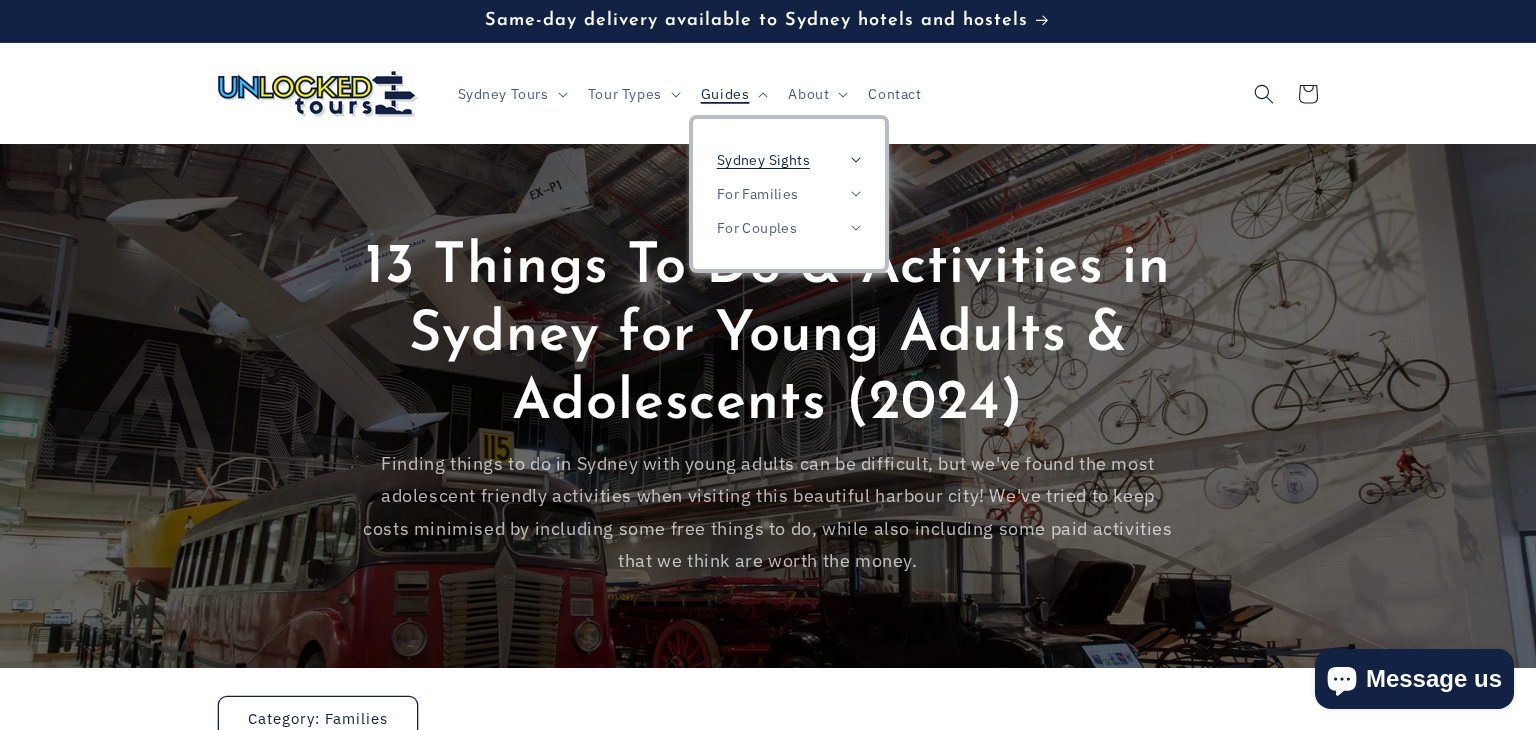 click on "Sydney Sights" at bounding box center (789, 160) 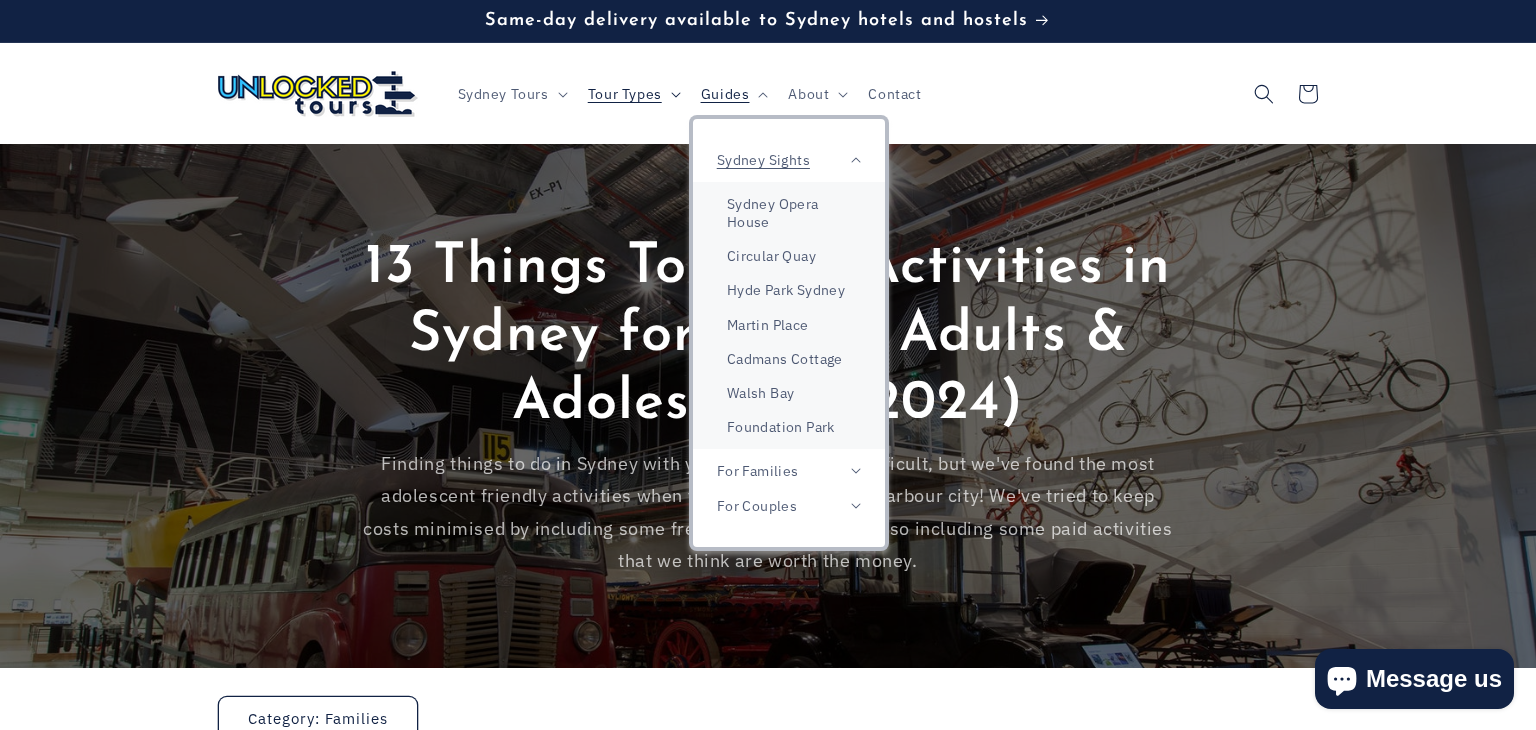 click on "Tour Types" at bounding box center (632, 94) 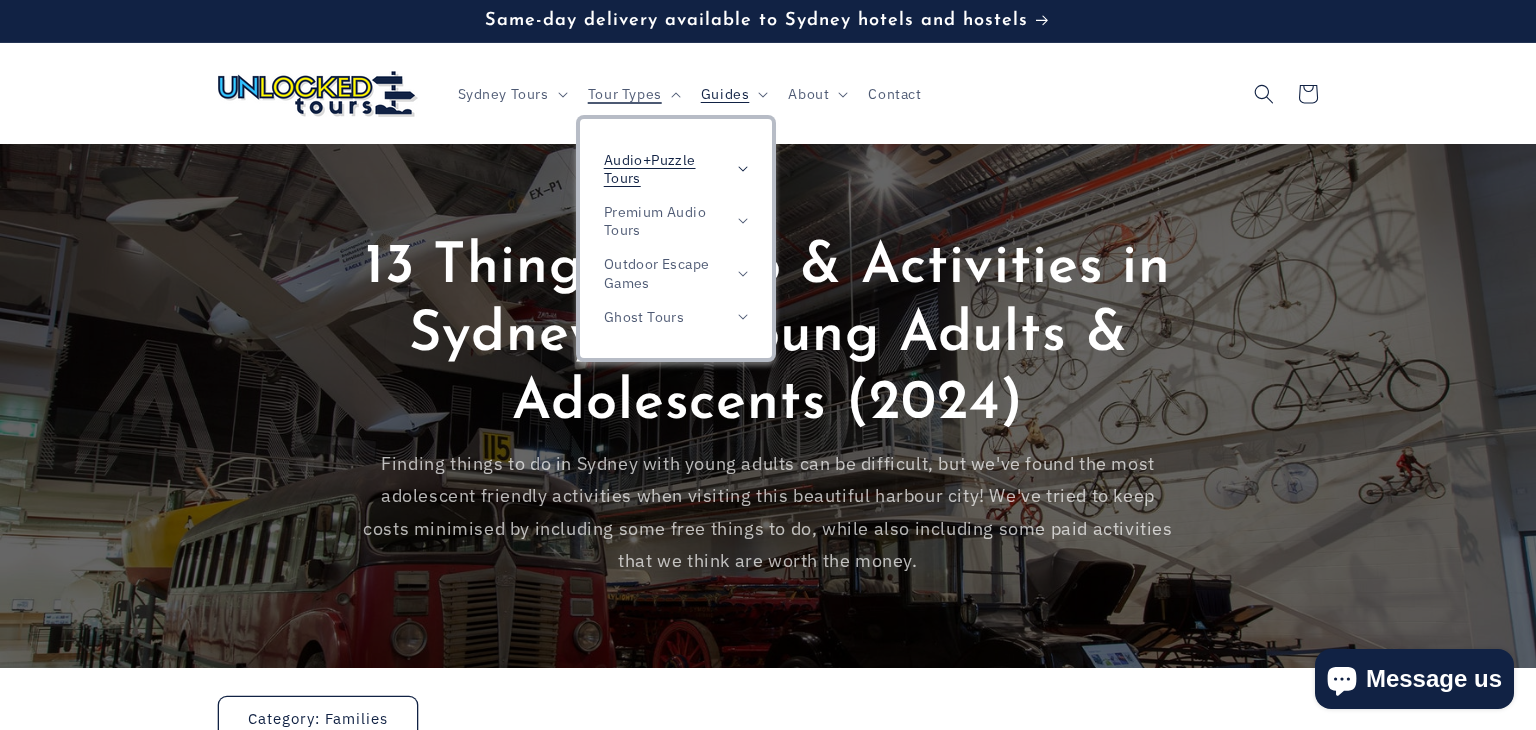 click 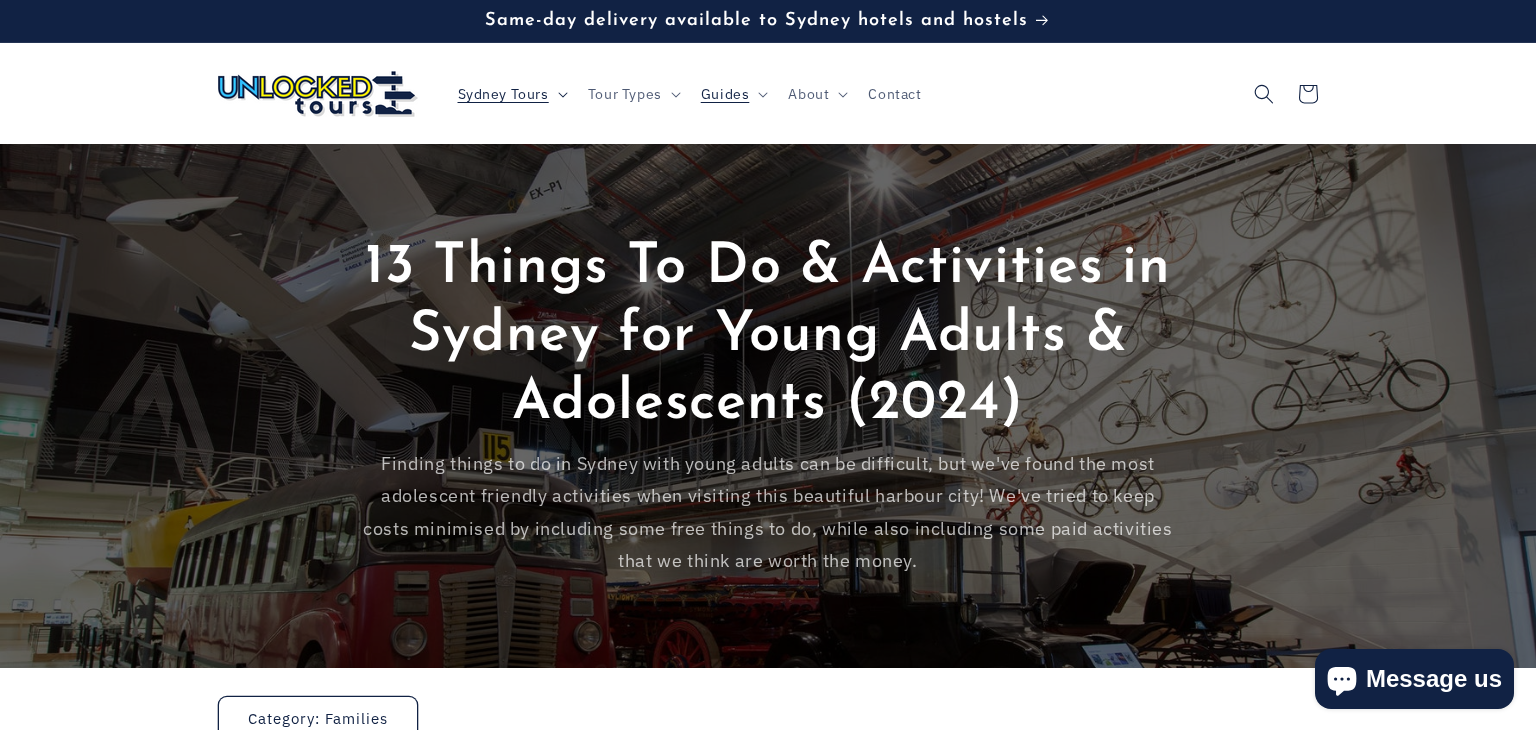 click on "Sydney Tours" at bounding box center [503, 94] 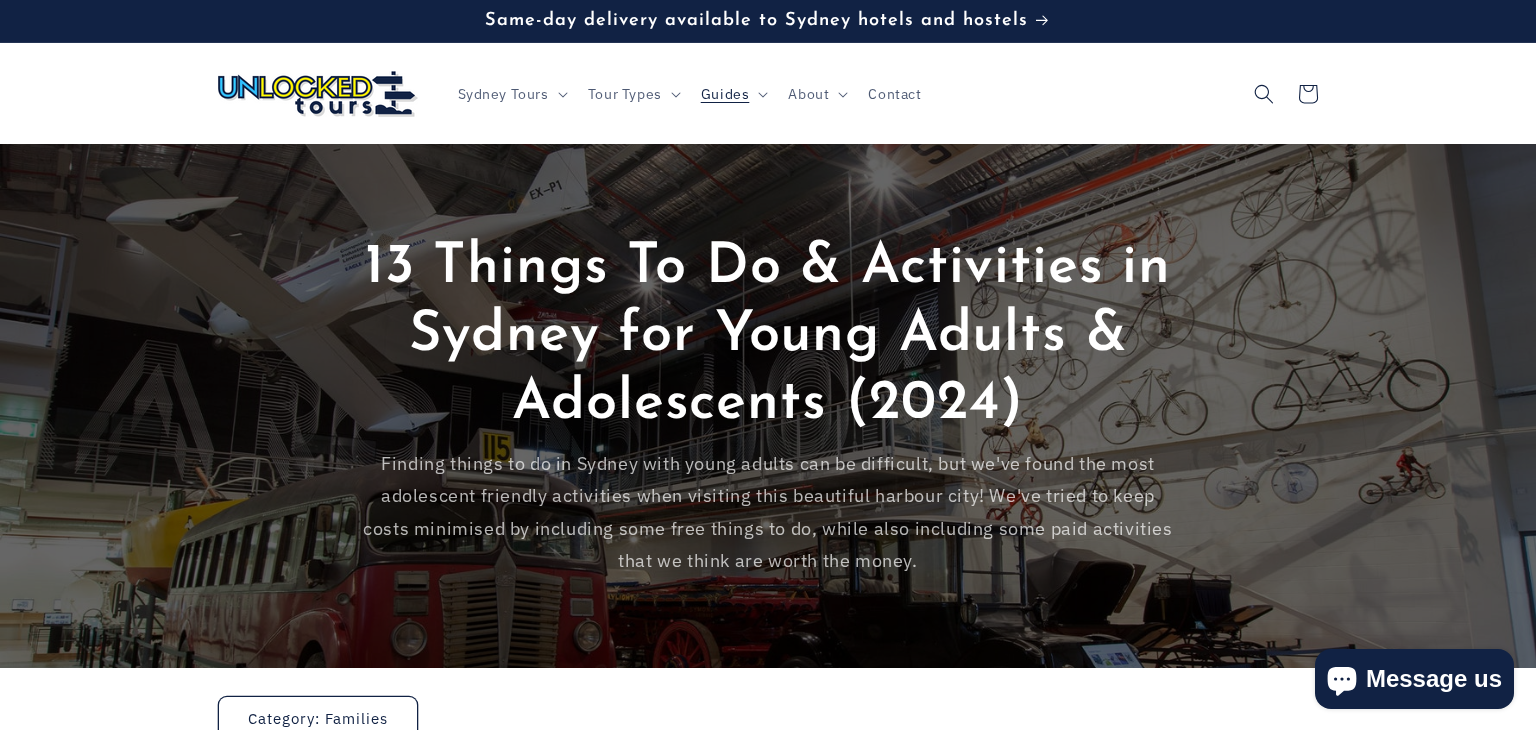 click at bounding box center (318, 94) 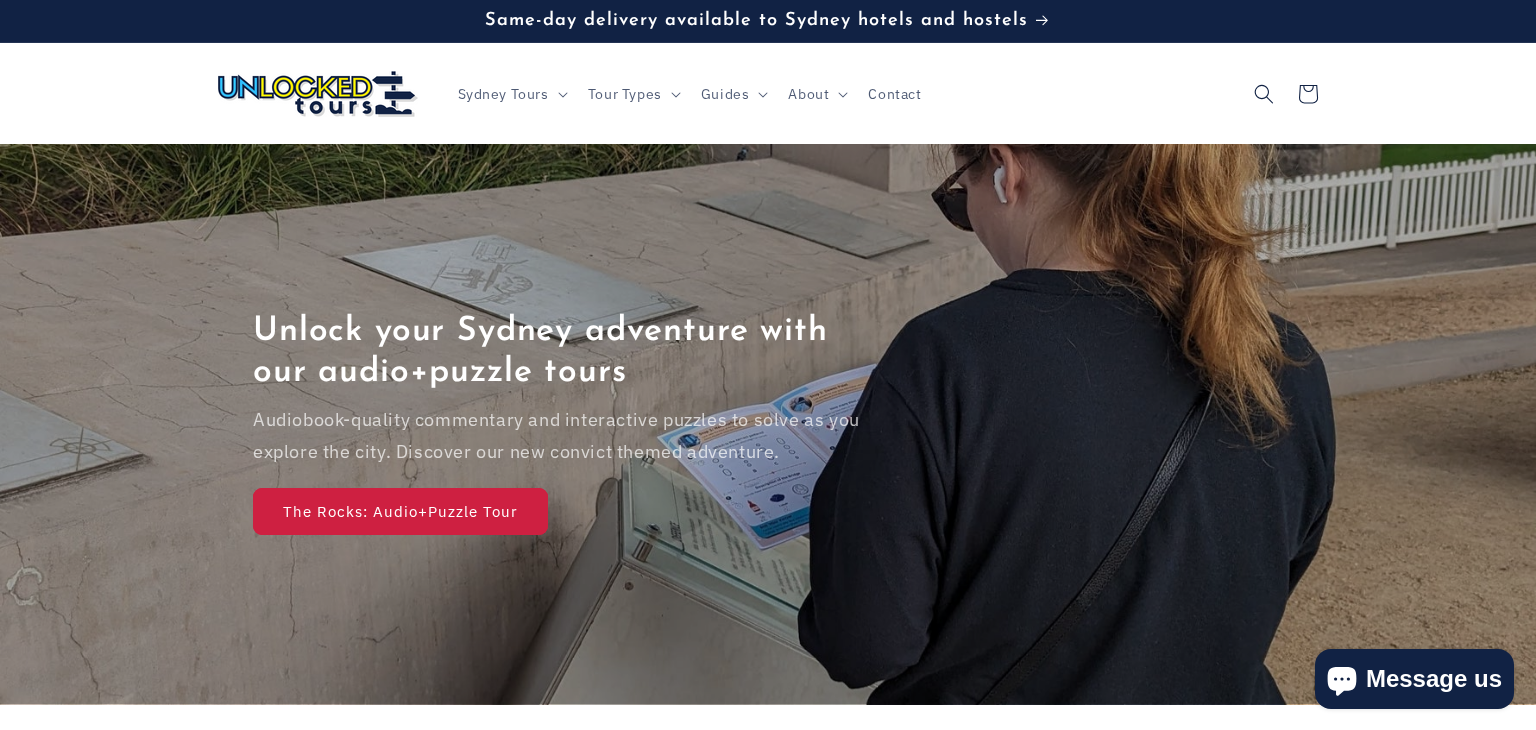scroll, scrollTop: 0, scrollLeft: 0, axis: both 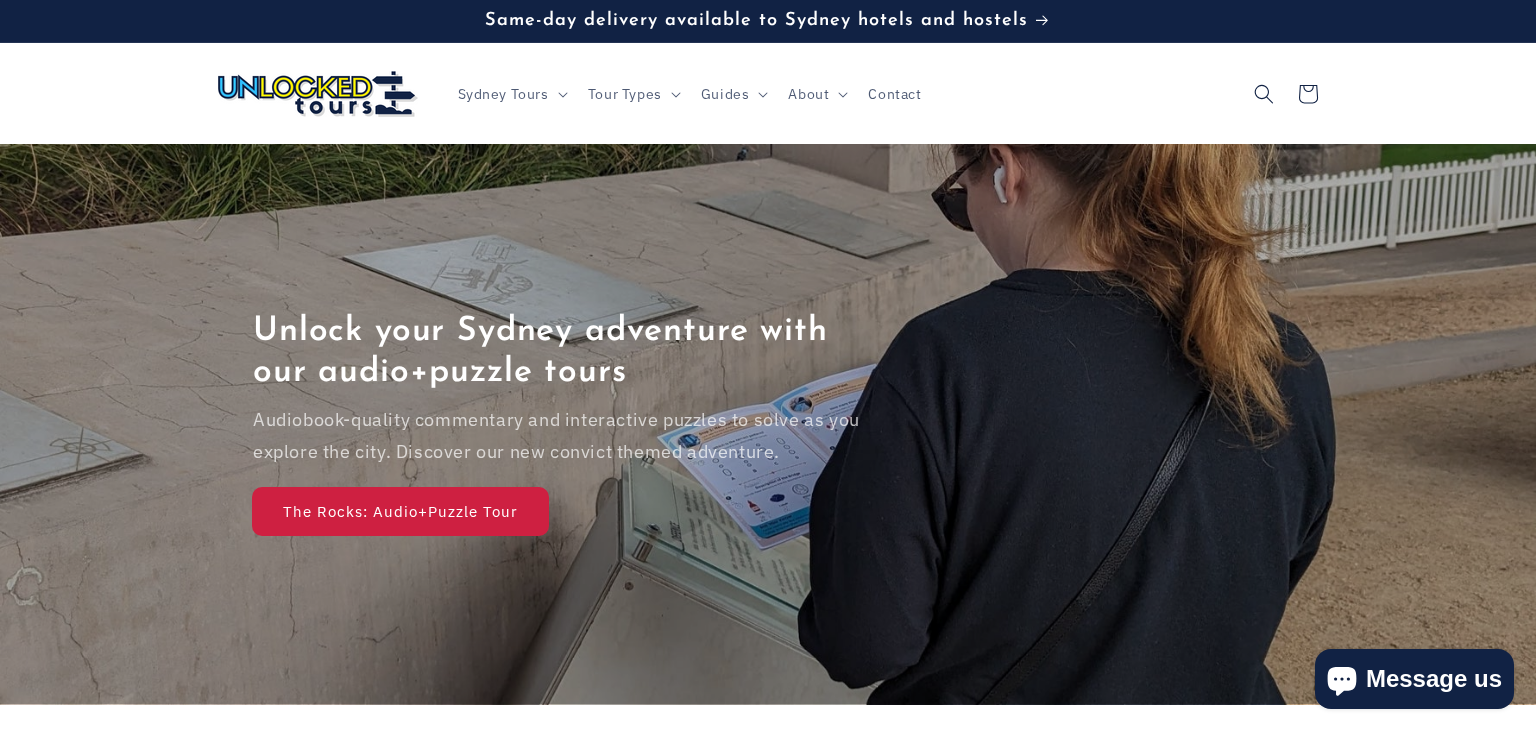 click on "The Rocks: Audio+Puzzle Tour" at bounding box center [400, 512] 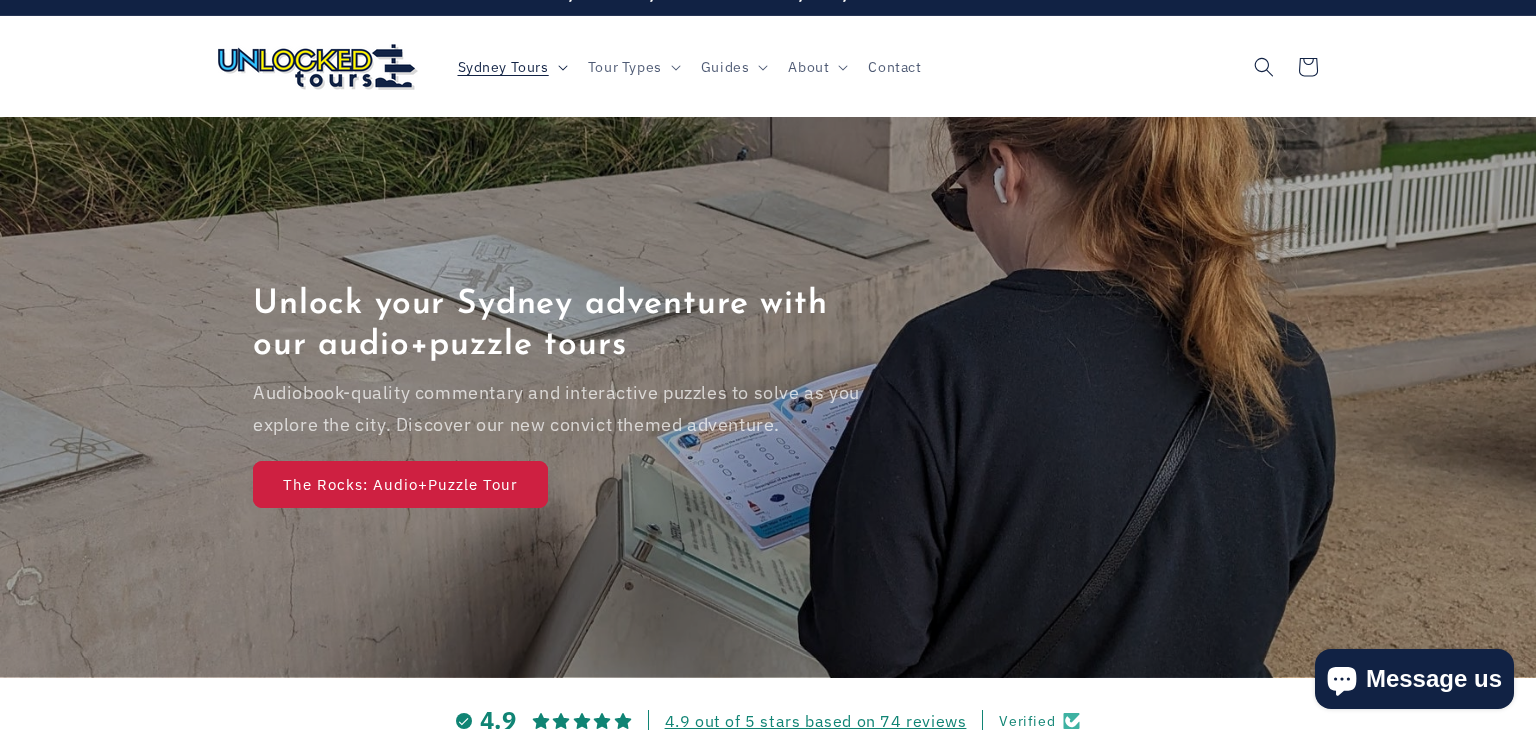 scroll, scrollTop: 31, scrollLeft: 0, axis: vertical 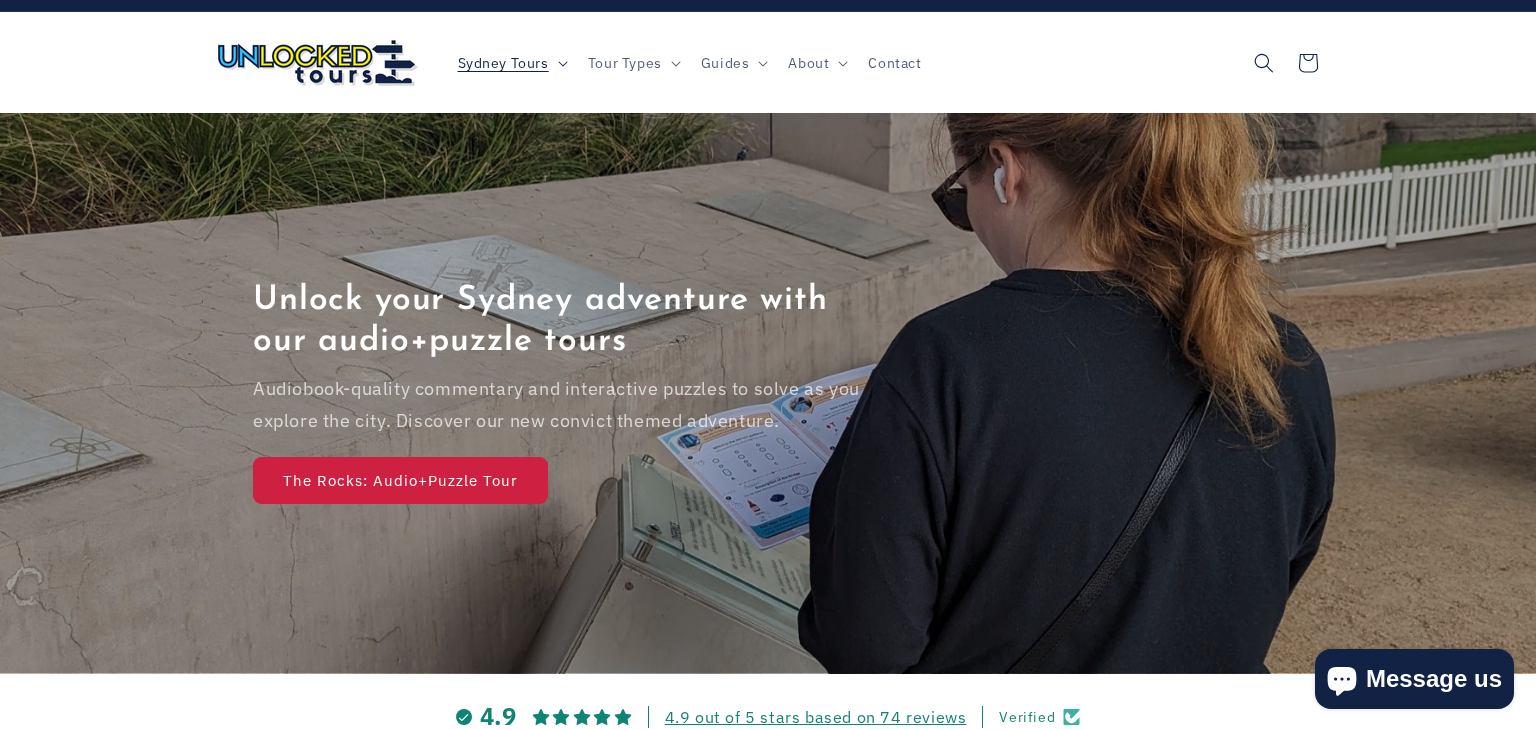 click on "Sydney Tours" at bounding box center (503, 63) 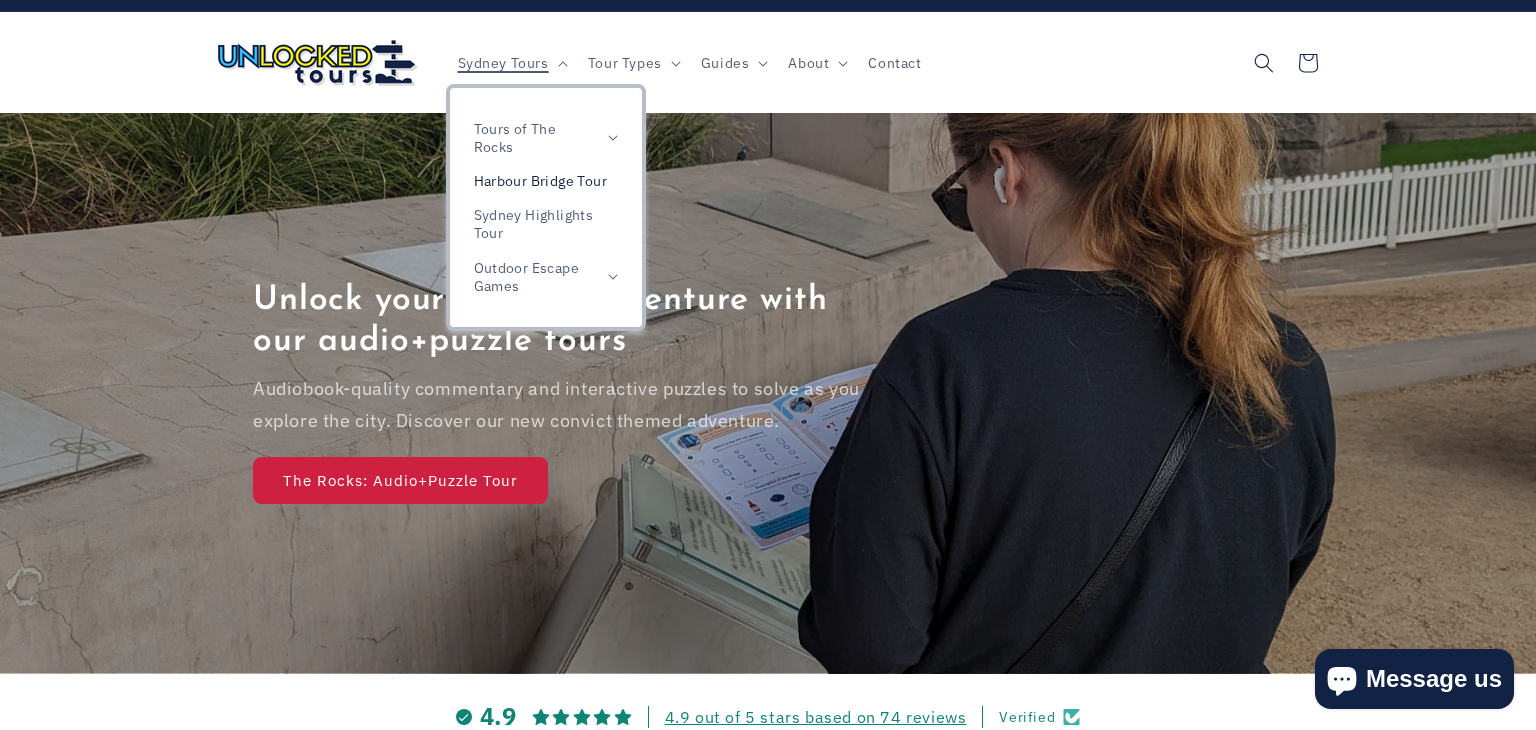 click on "Harbour Bridge Tour" at bounding box center [546, 181] 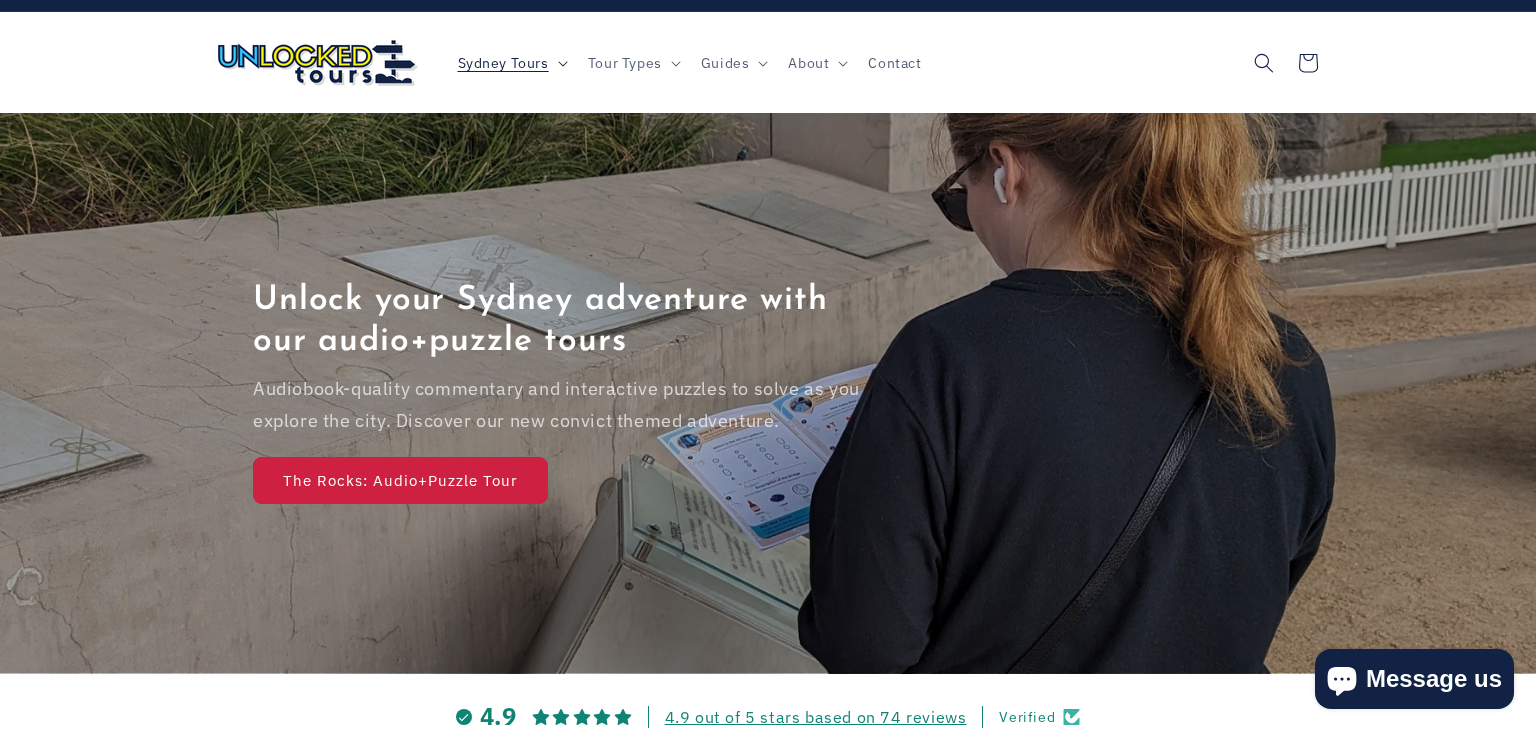 click on "Sydney Tours" at bounding box center [503, 63] 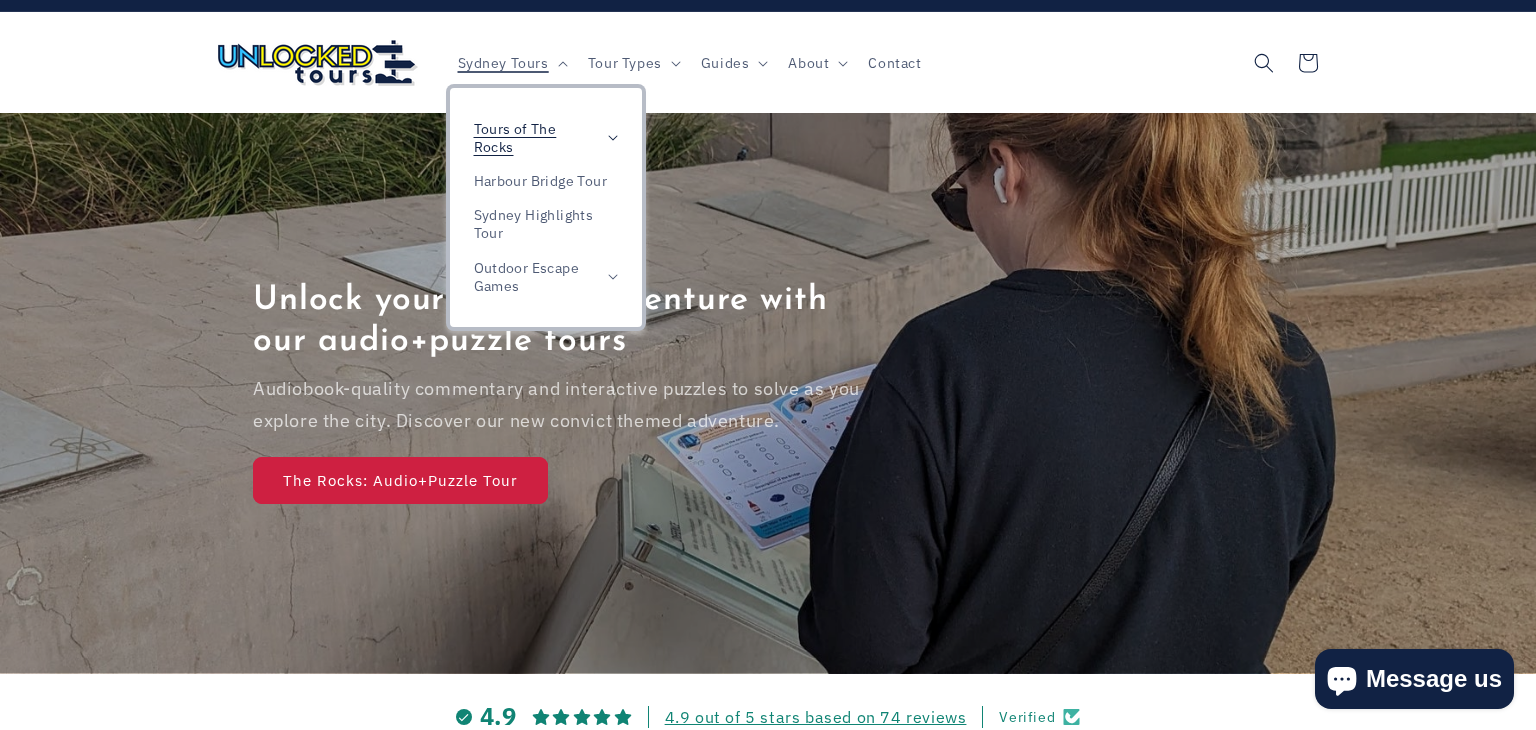 click on "Tours of The Rocks" at bounding box center (536, 138) 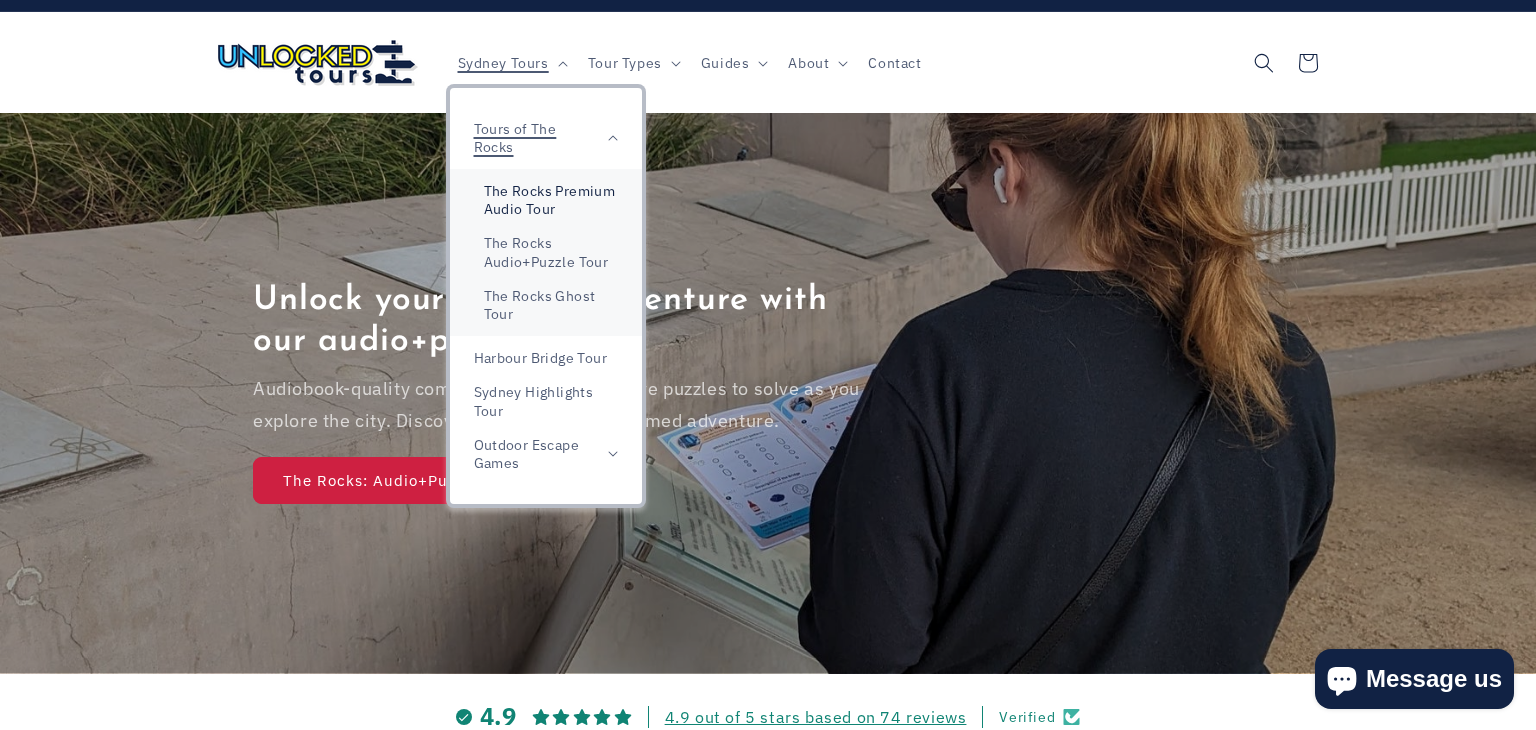 click on "The Rocks Premium Audio Tour" at bounding box center (546, 200) 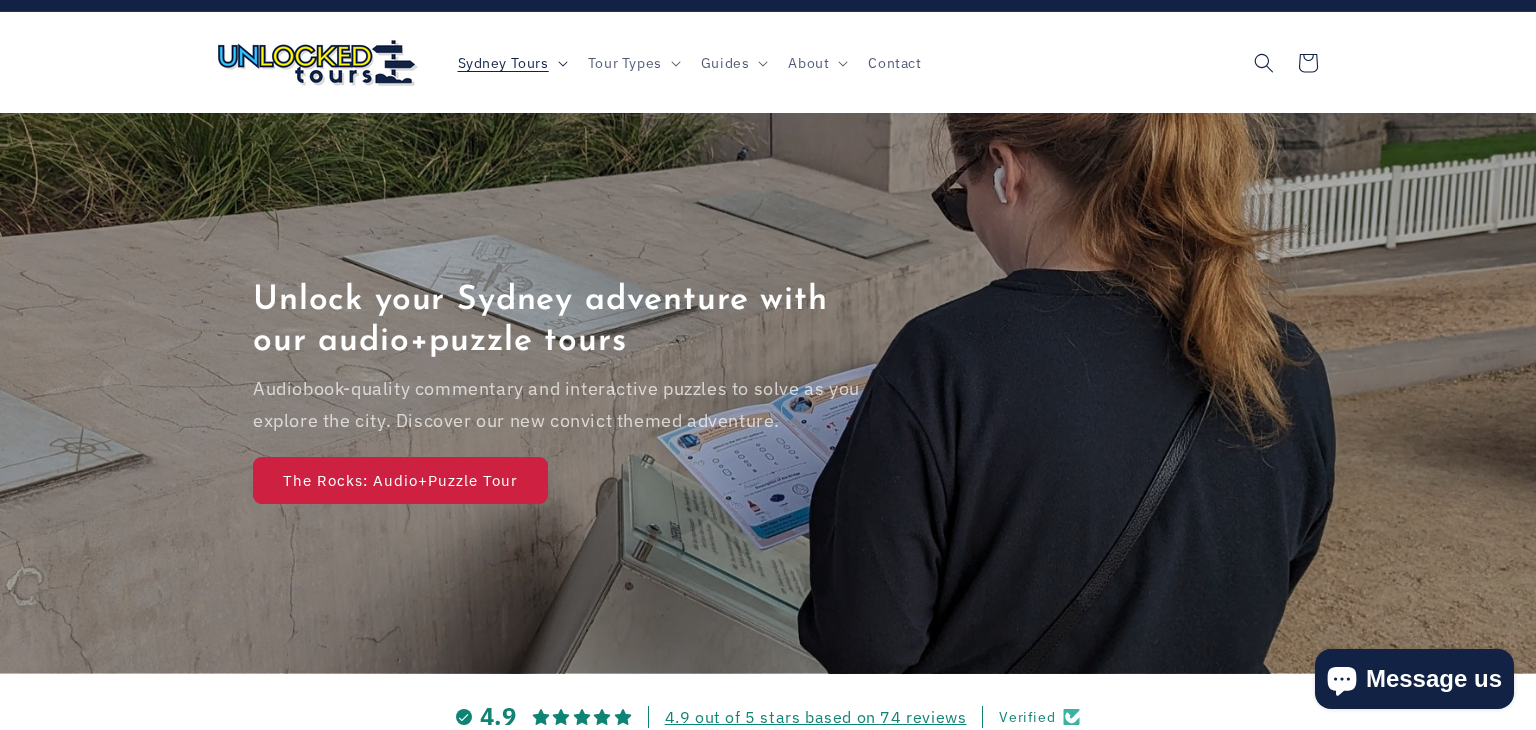click on "Sydney Tours" at bounding box center [503, 63] 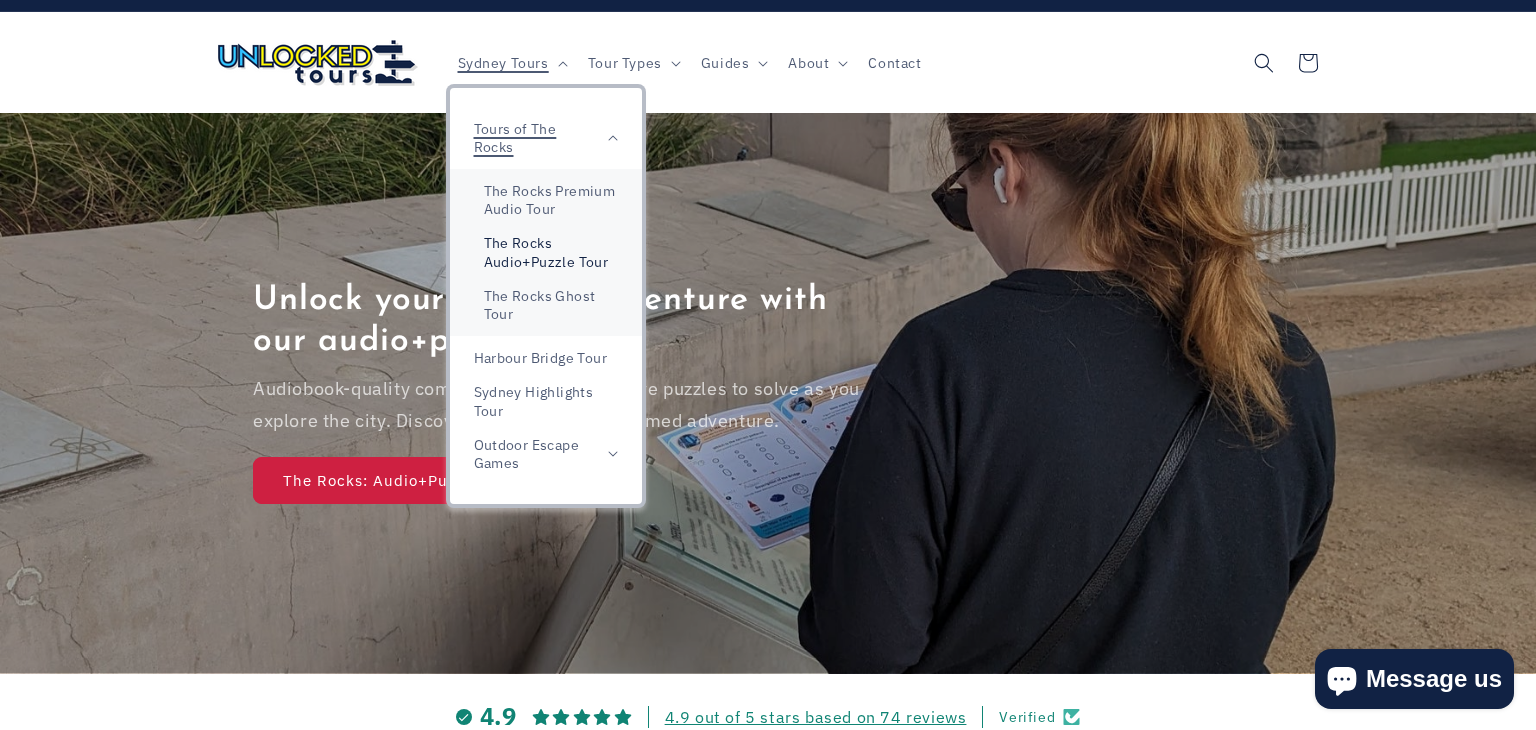 click on "The Rocks Audio+Puzzle Tour" at bounding box center [546, 252] 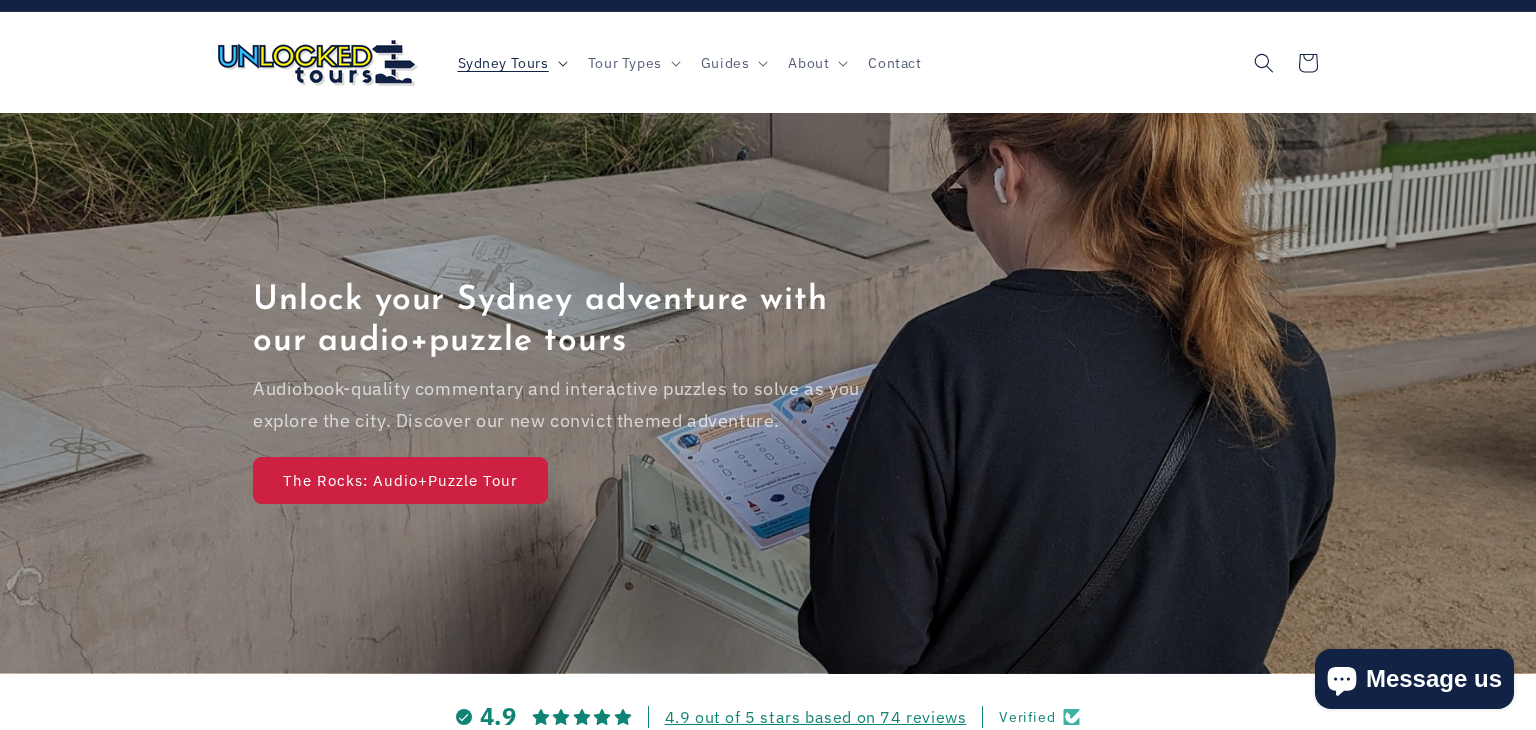 click on "Sydney Tours" at bounding box center [503, 63] 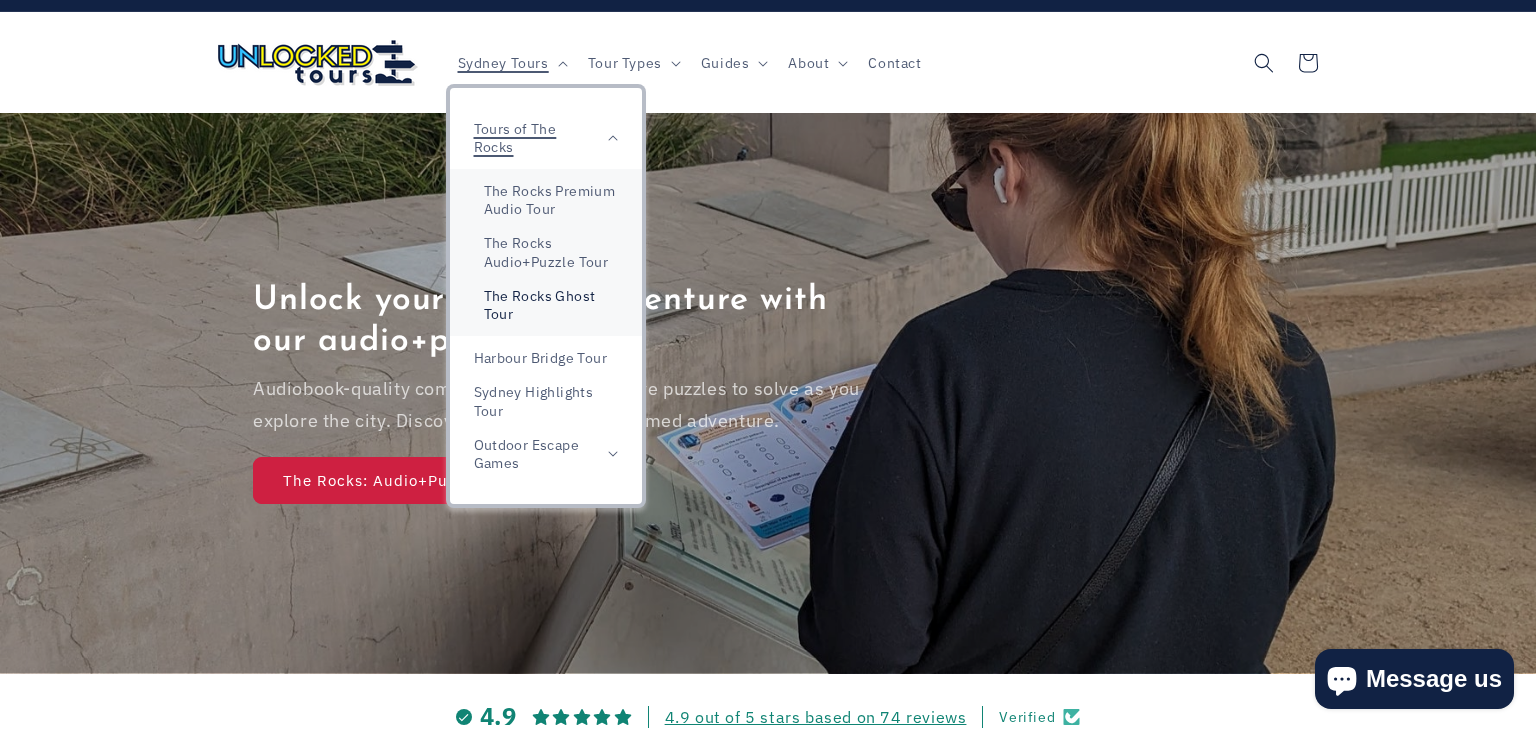 click on "The Rocks Ghost Tour" at bounding box center [546, 305] 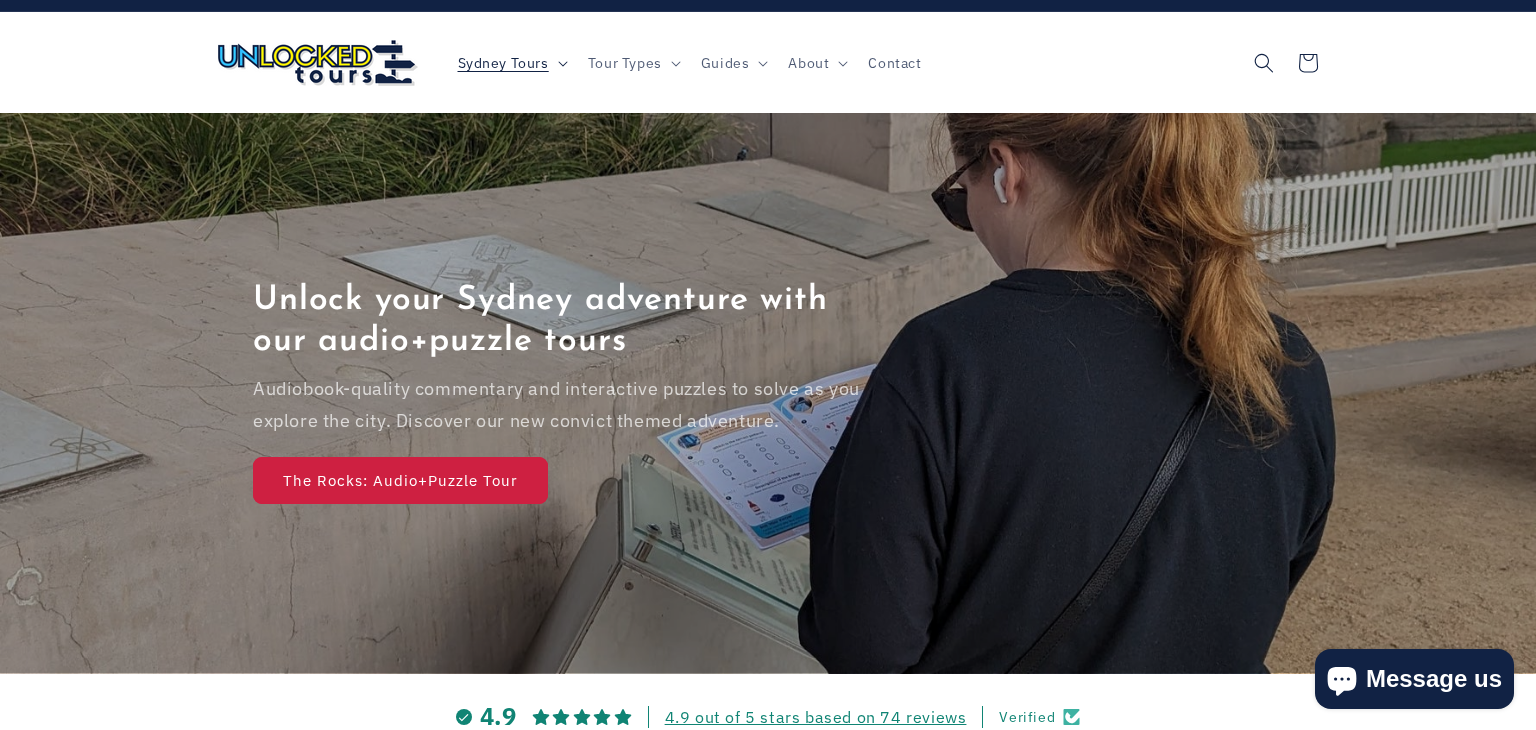 click on "Sydney Tours" at bounding box center [503, 63] 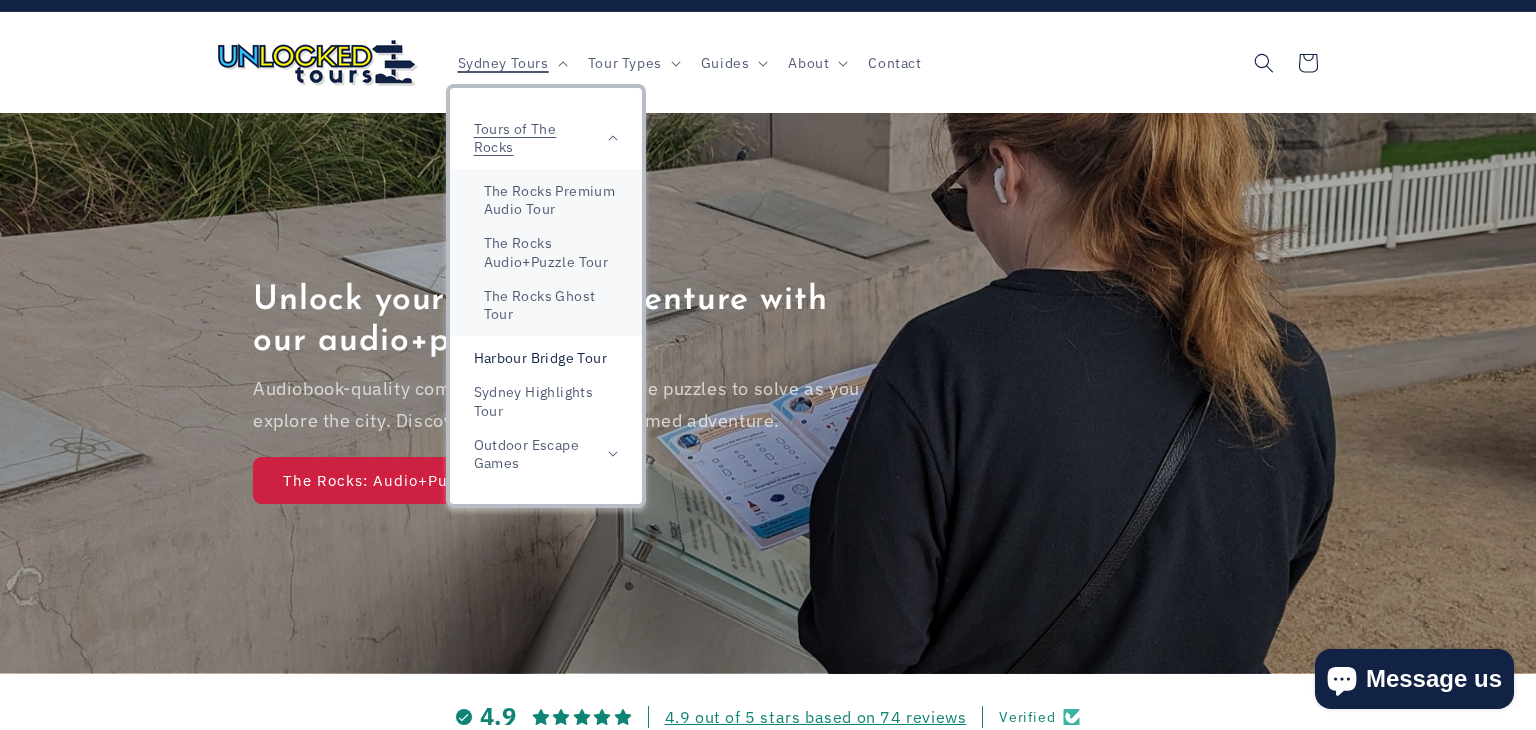 click on "Harbour Bridge Tour" at bounding box center (546, 358) 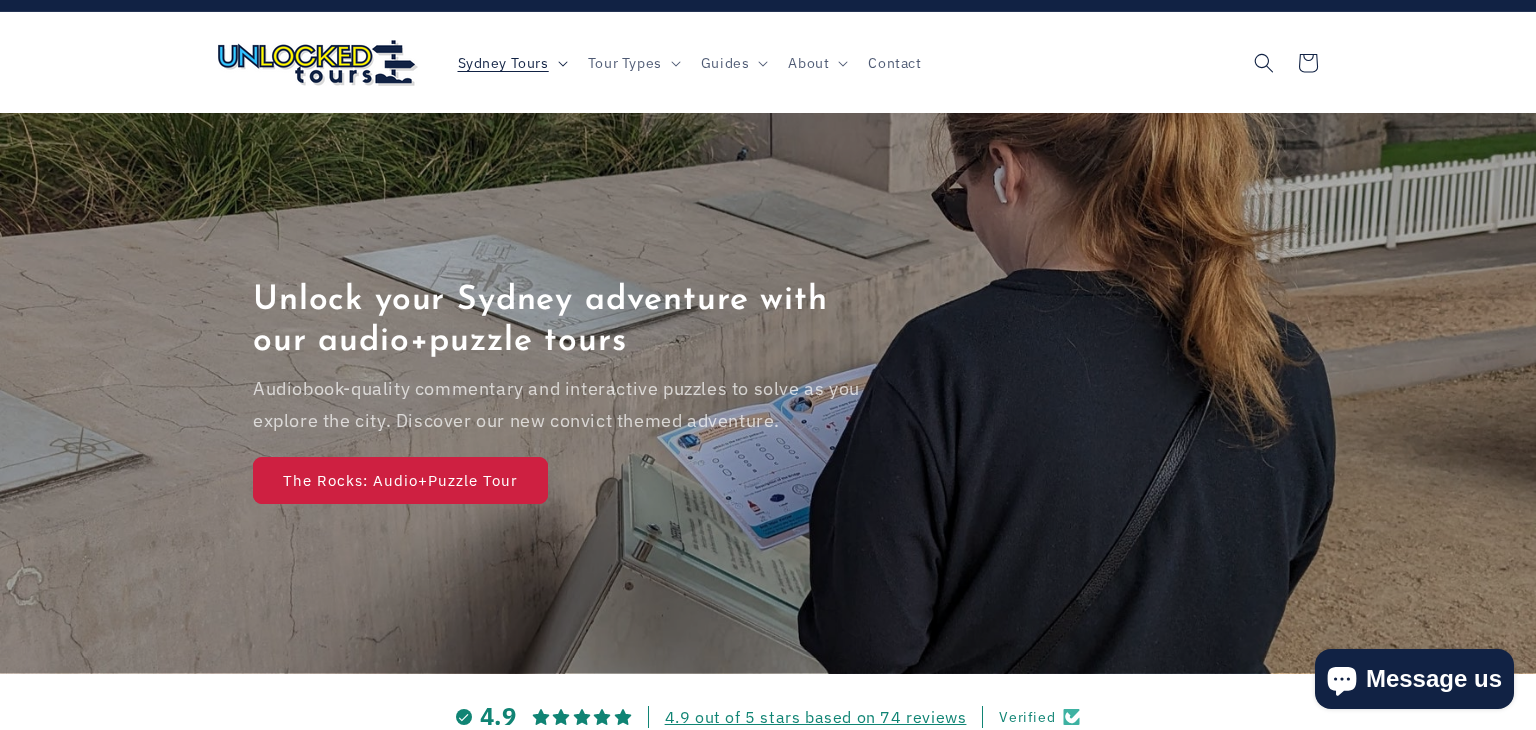 click on "Sydney Tours" at bounding box center (503, 63) 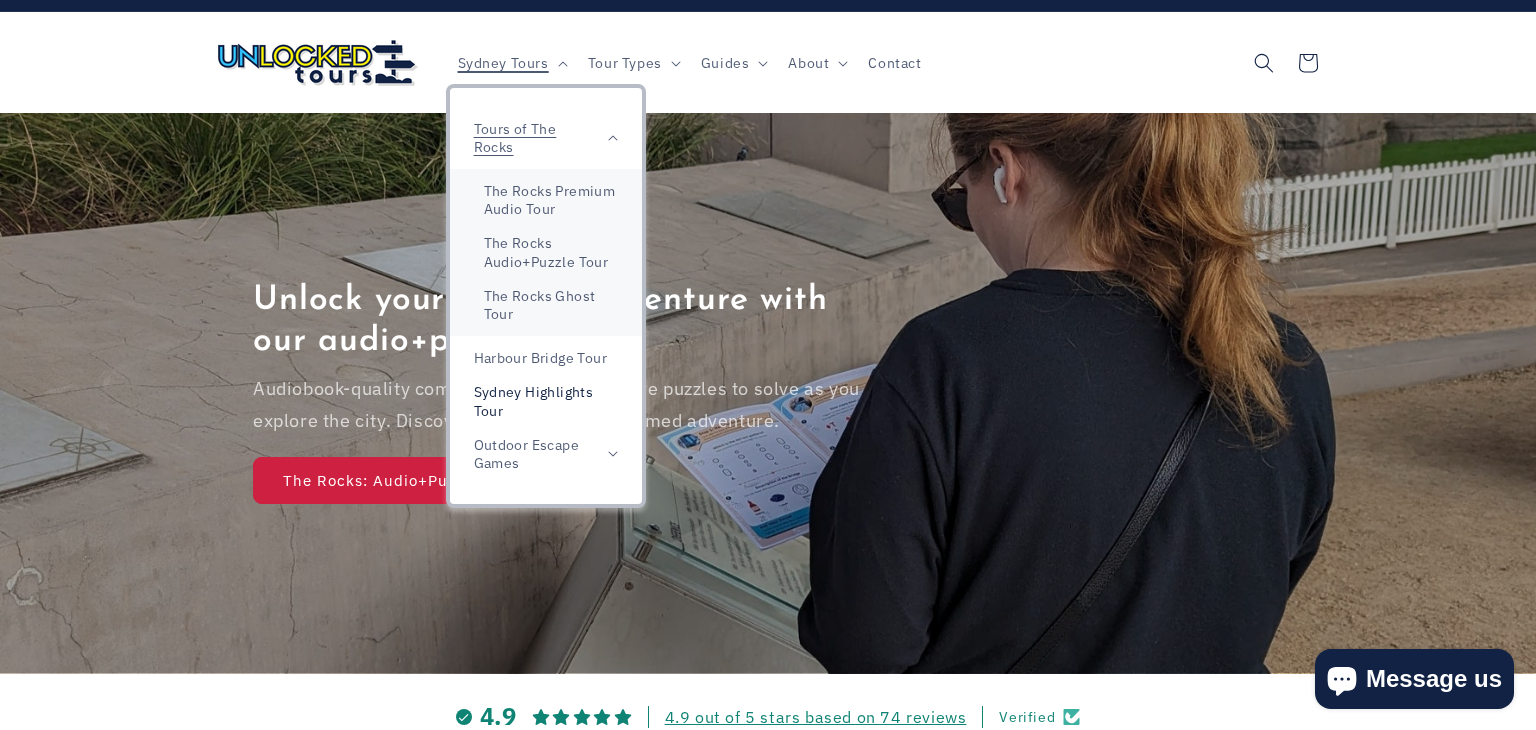 click on "Sydney Highlights Tour" at bounding box center [546, 401] 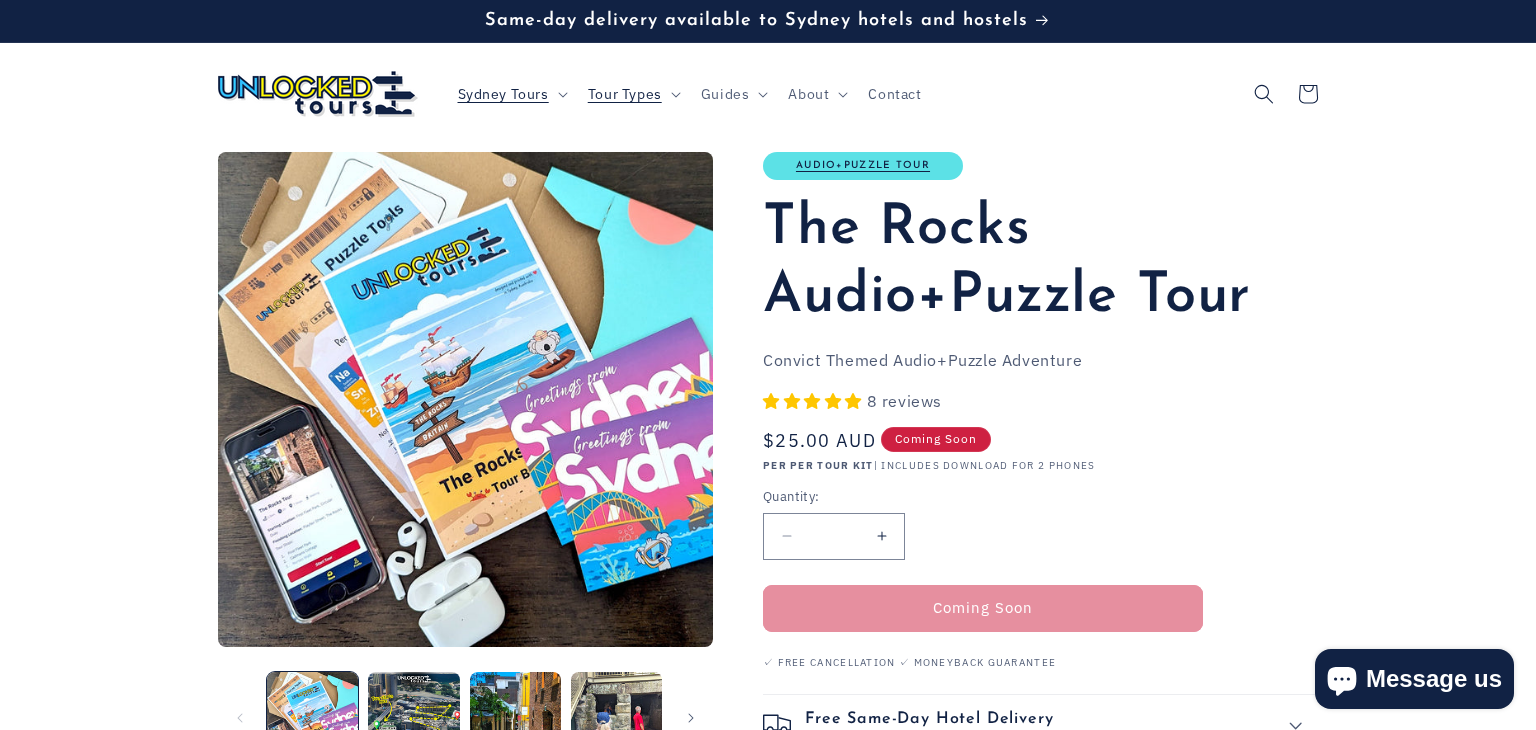 scroll, scrollTop: 0, scrollLeft: 0, axis: both 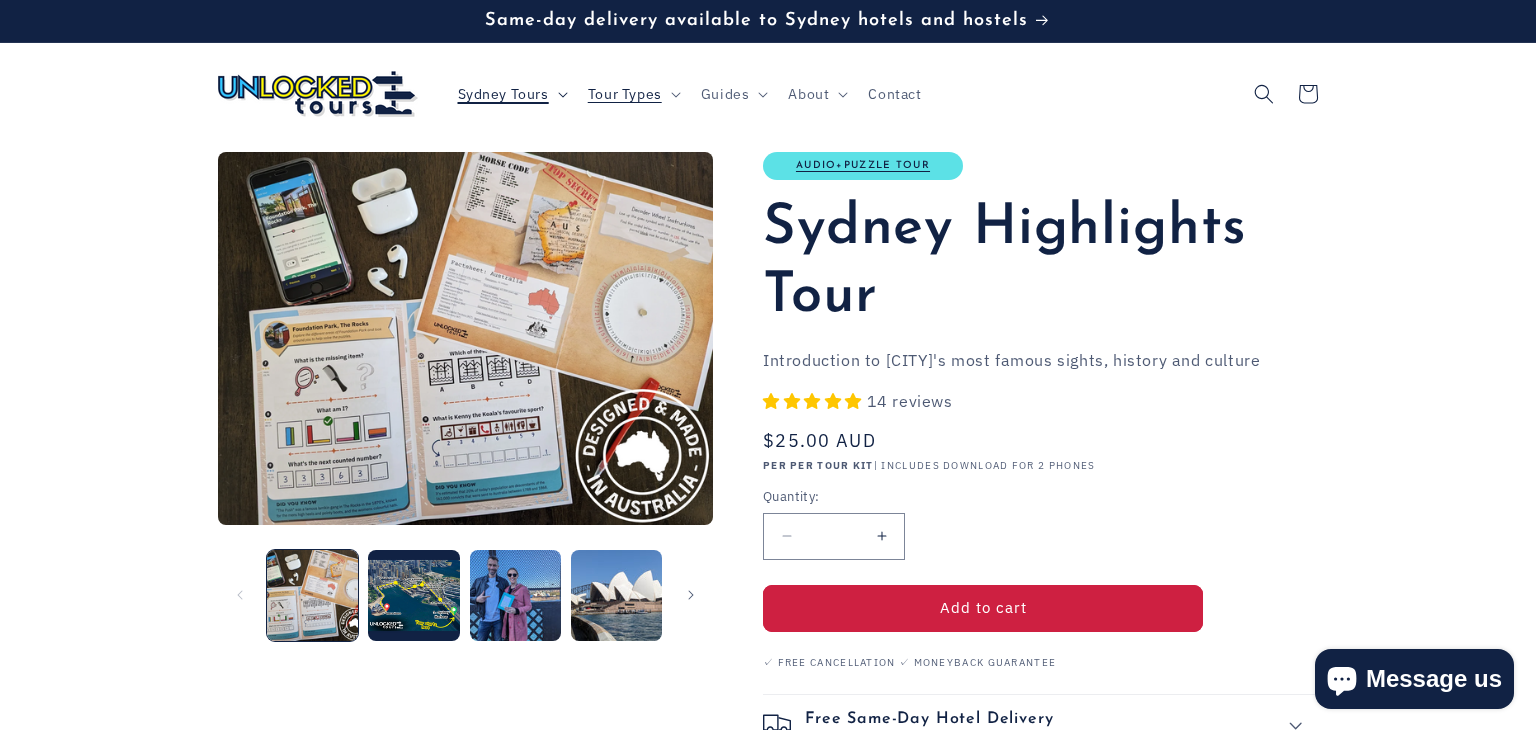 click on "Sydney Tours" at bounding box center (503, 94) 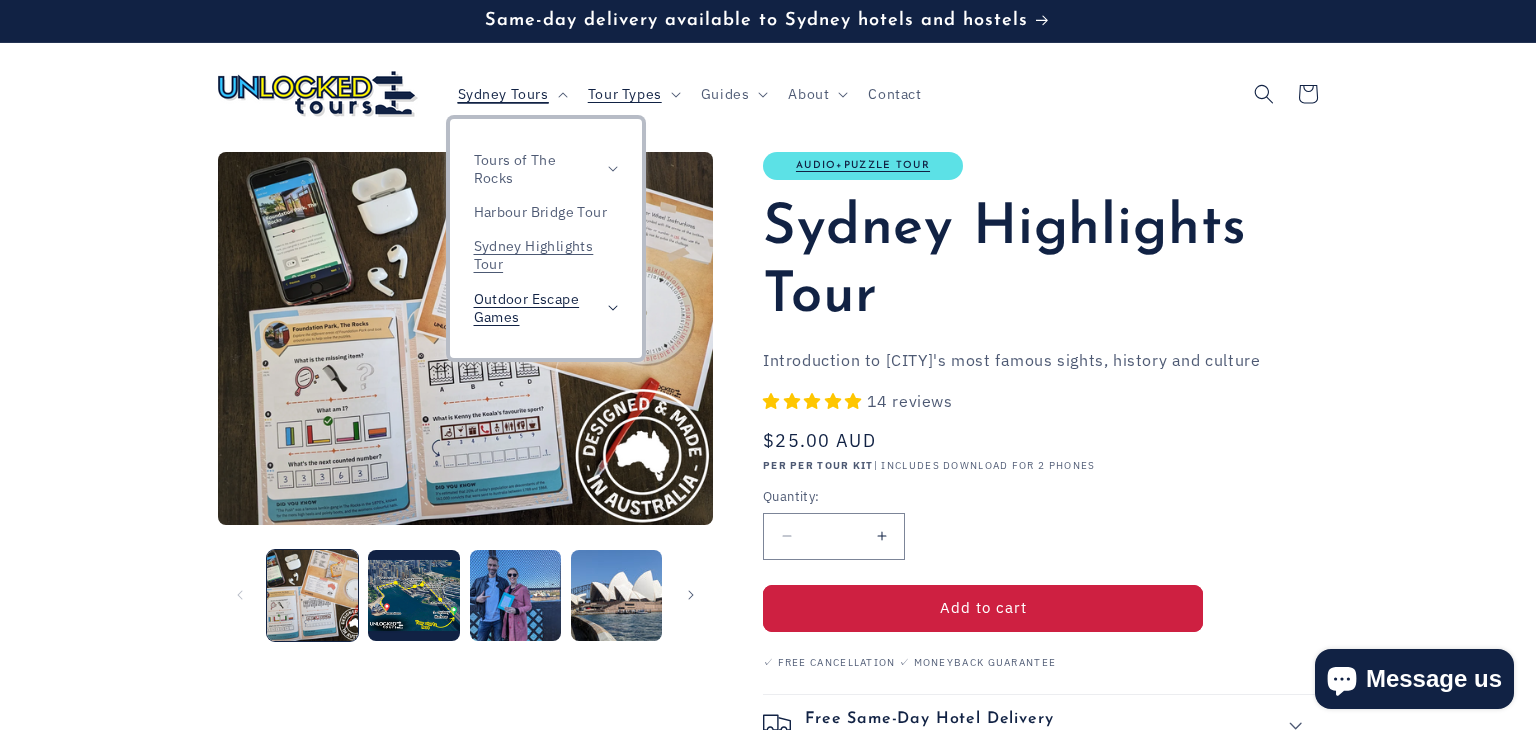 click on "Outdoor Escape Games" at bounding box center [546, 308] 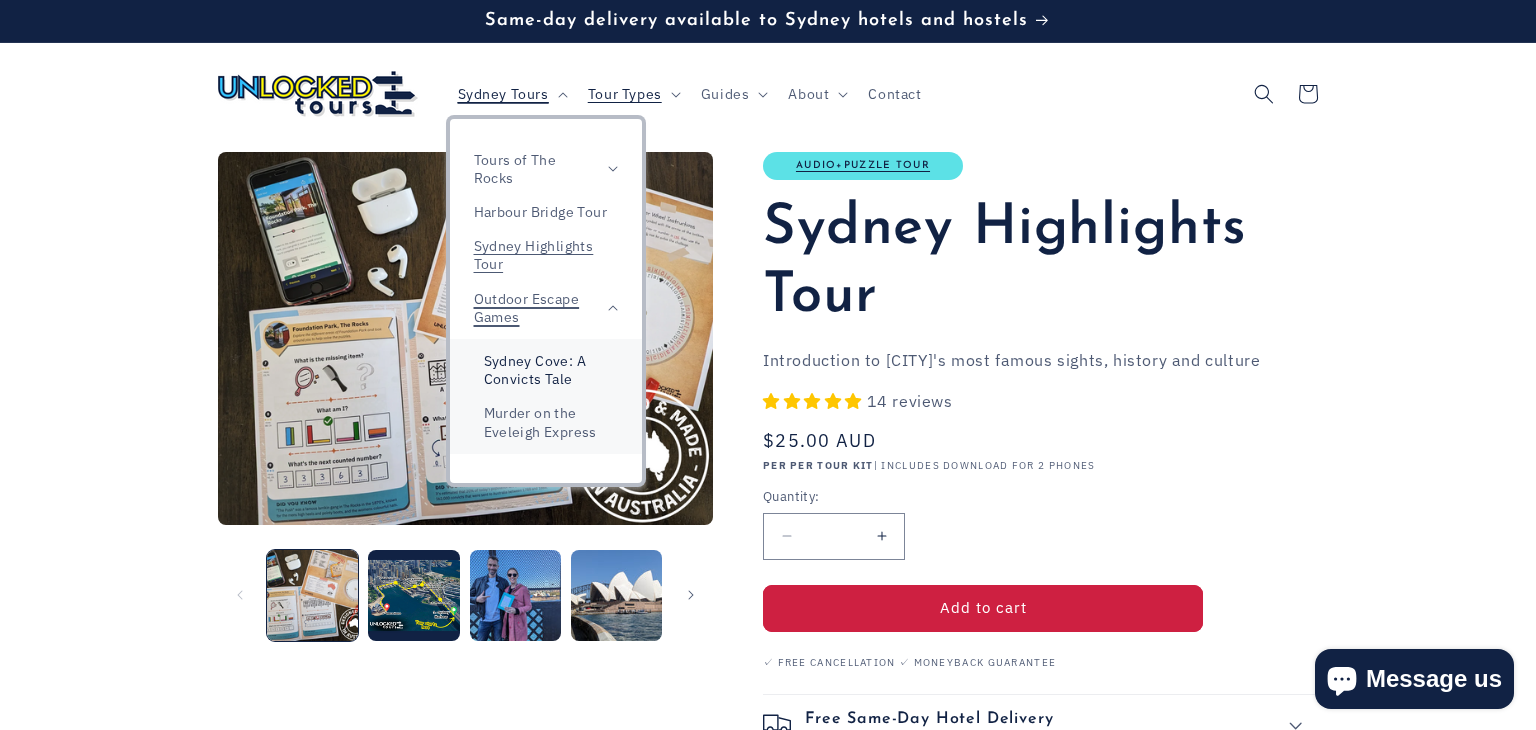 click on "Sydney Cove: A Convicts Tale" at bounding box center [546, 370] 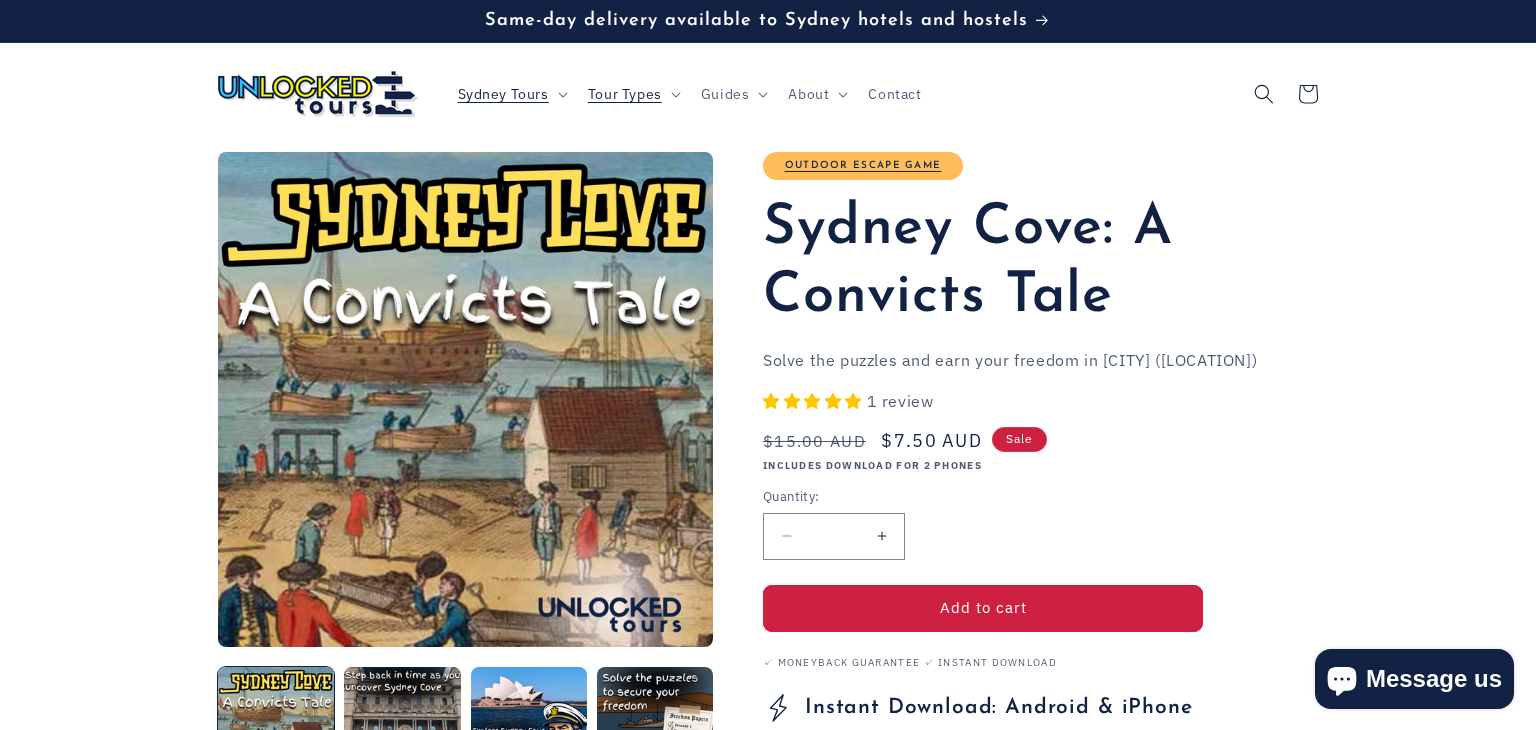 scroll, scrollTop: 0, scrollLeft: 0, axis: both 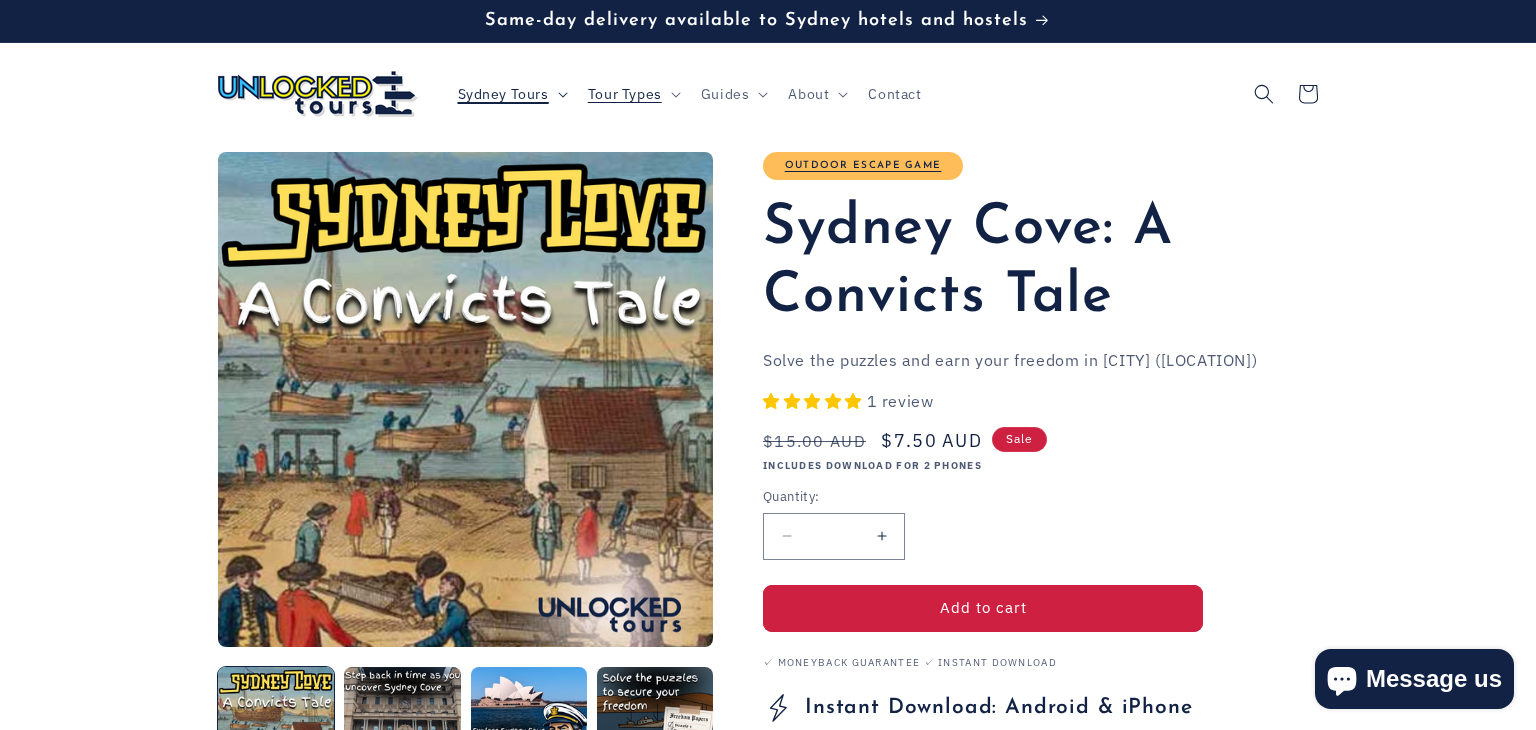 click on "Sydney Tours" at bounding box center (503, 94) 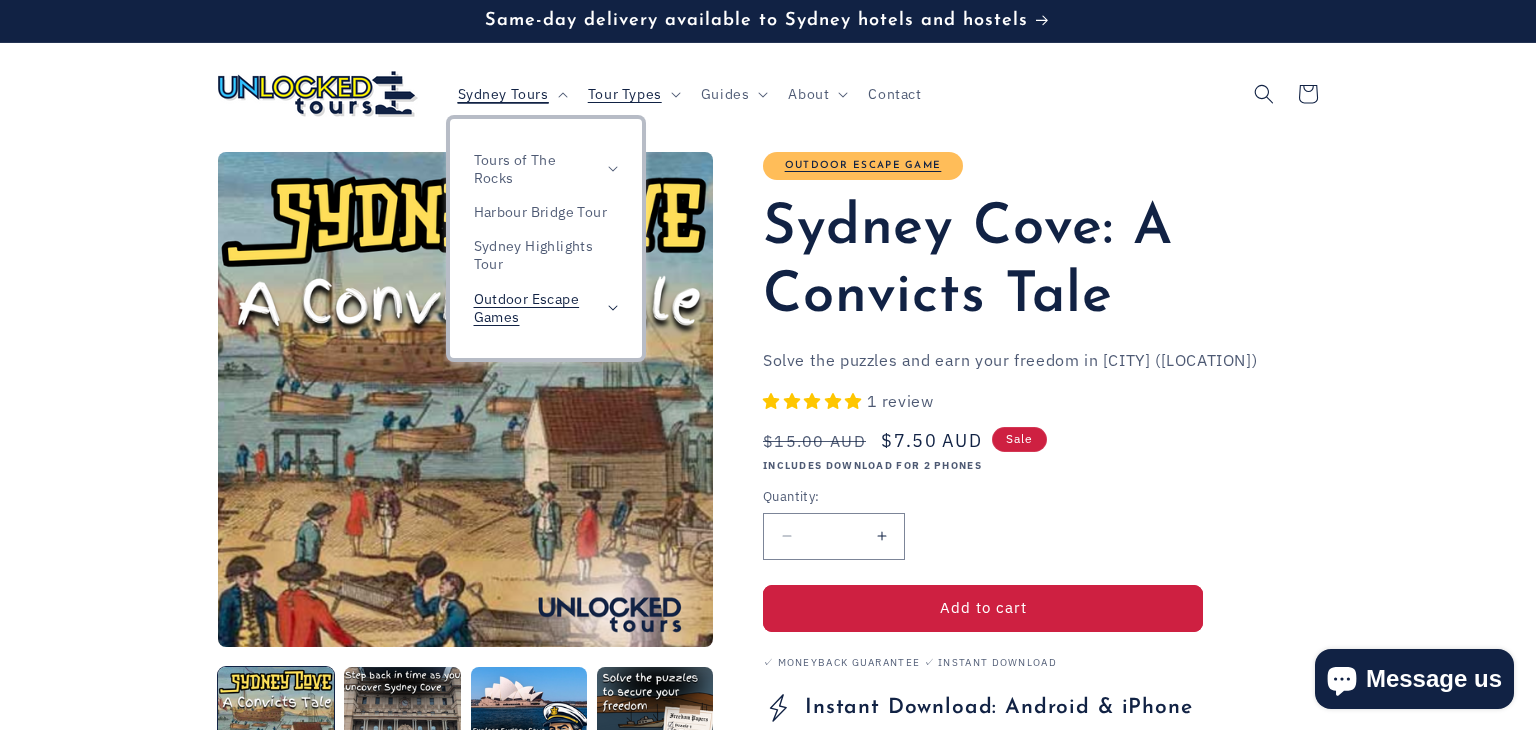 click 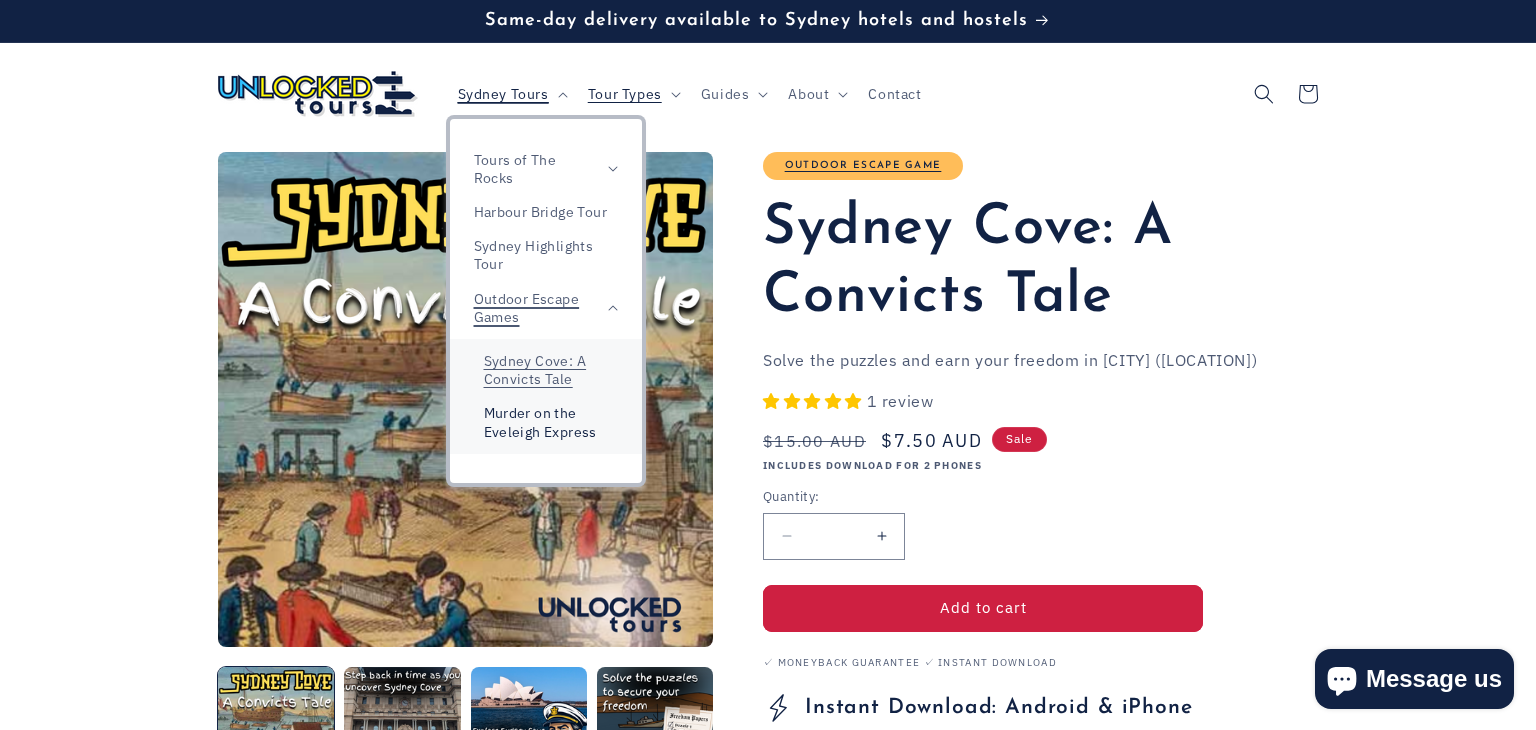click on "Murder on the Eveleigh Express" at bounding box center (546, 422) 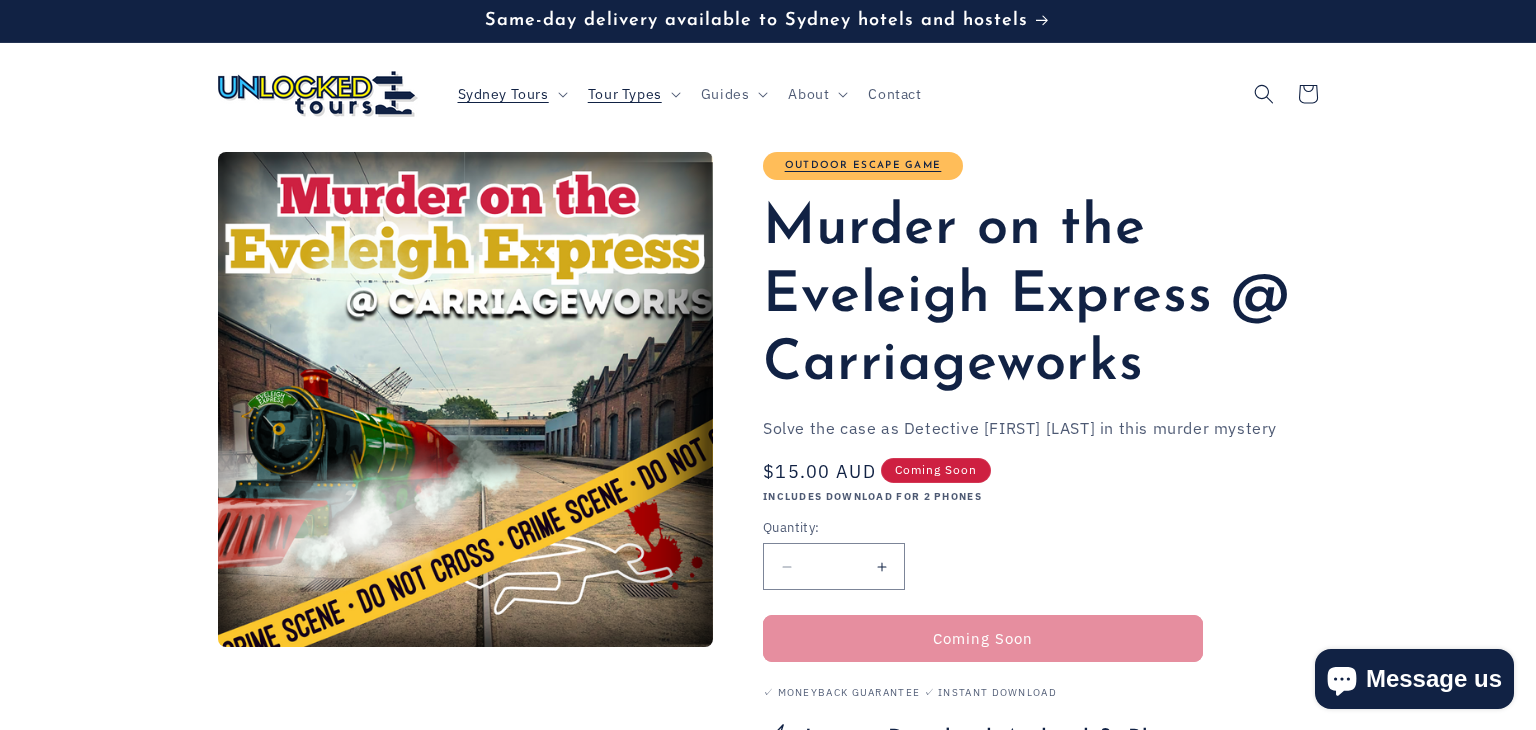 scroll, scrollTop: 0, scrollLeft: 0, axis: both 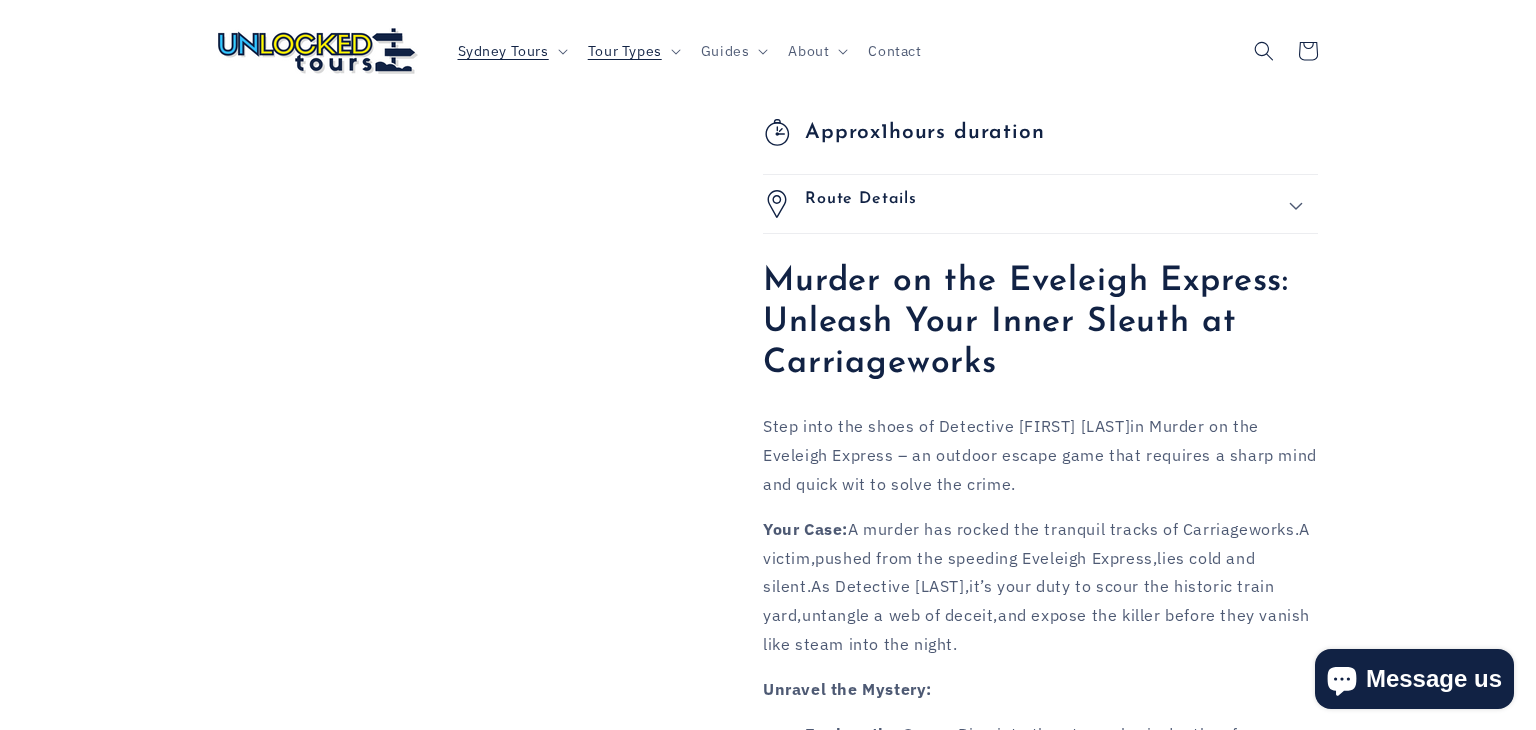 click at bounding box center (318, 51) 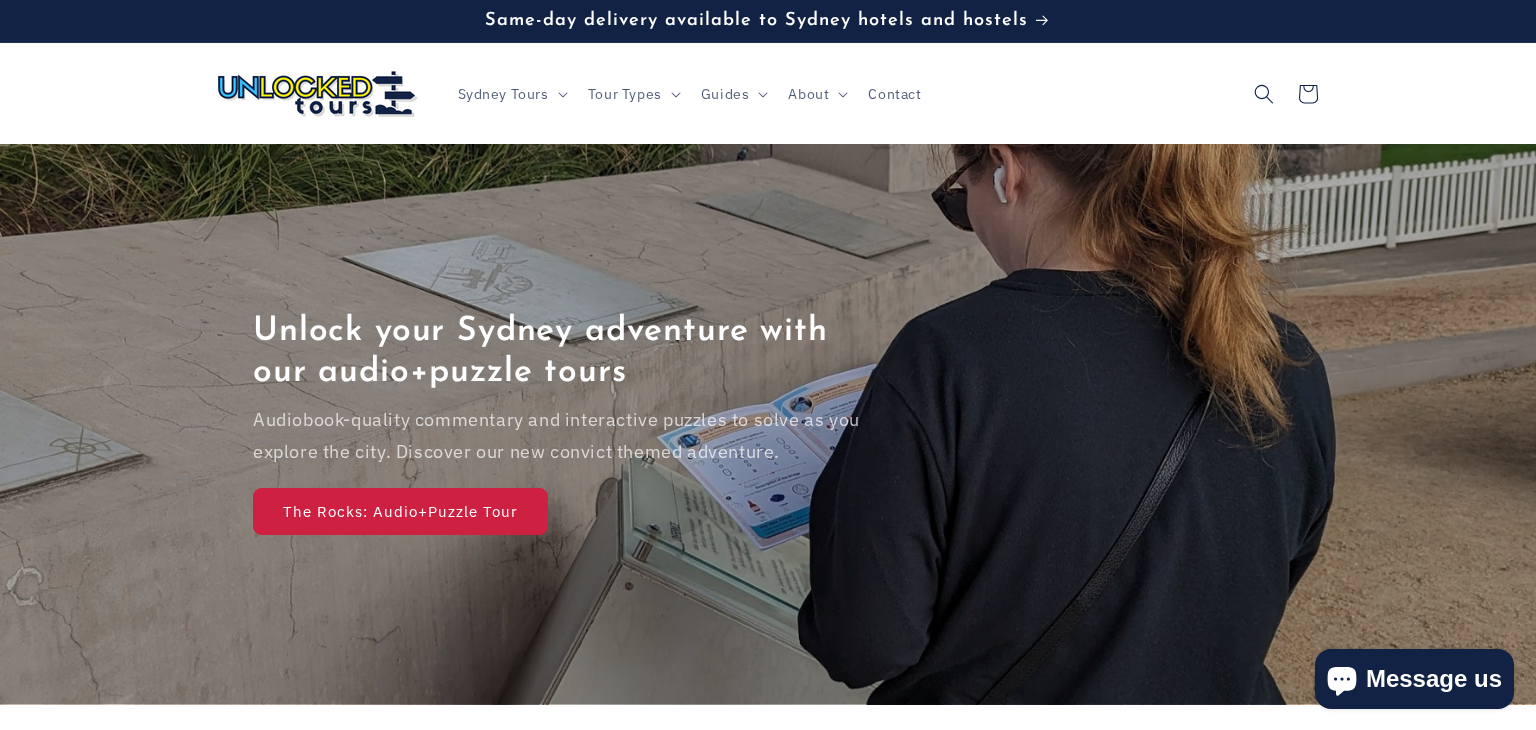 scroll, scrollTop: 0, scrollLeft: 0, axis: both 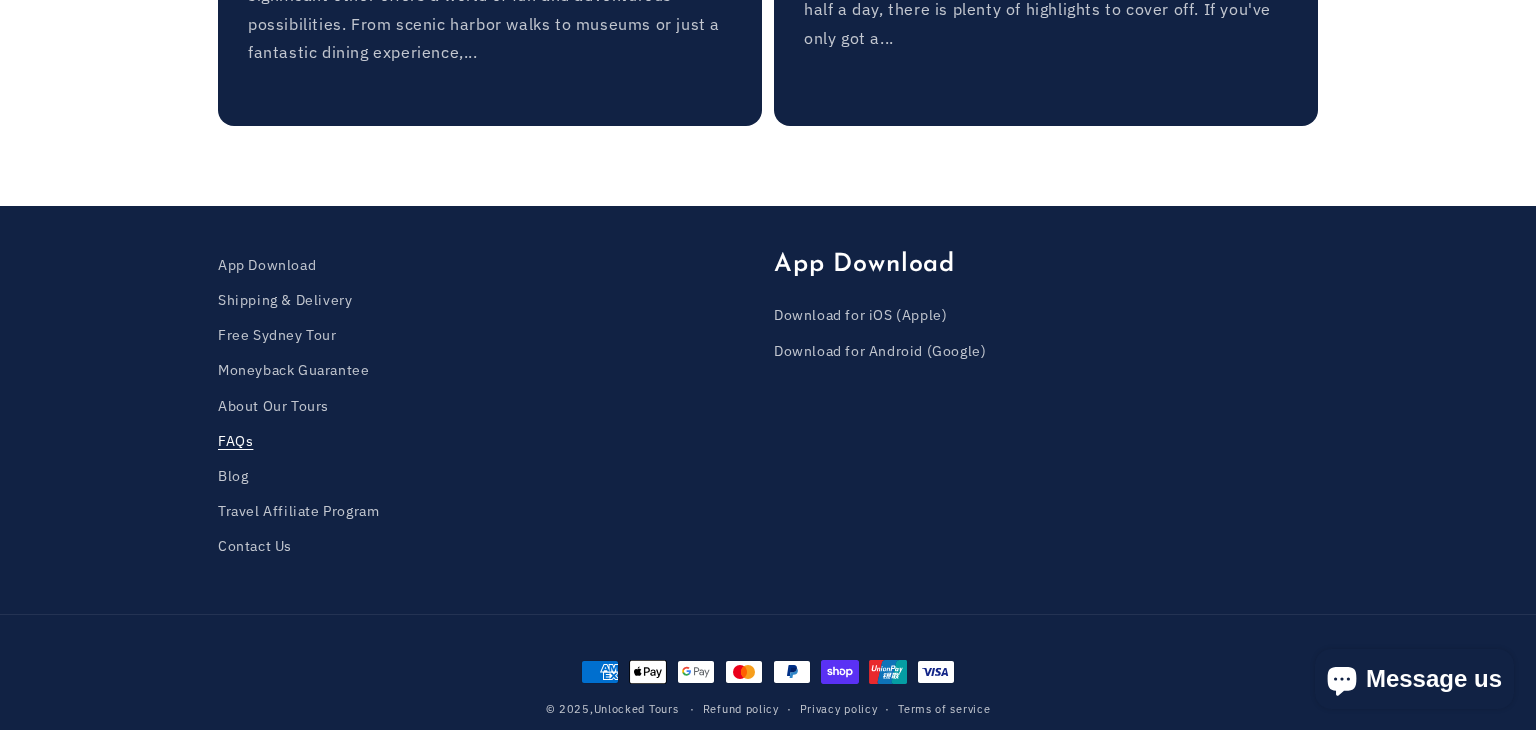 click on "FAQs" at bounding box center (235, 441) 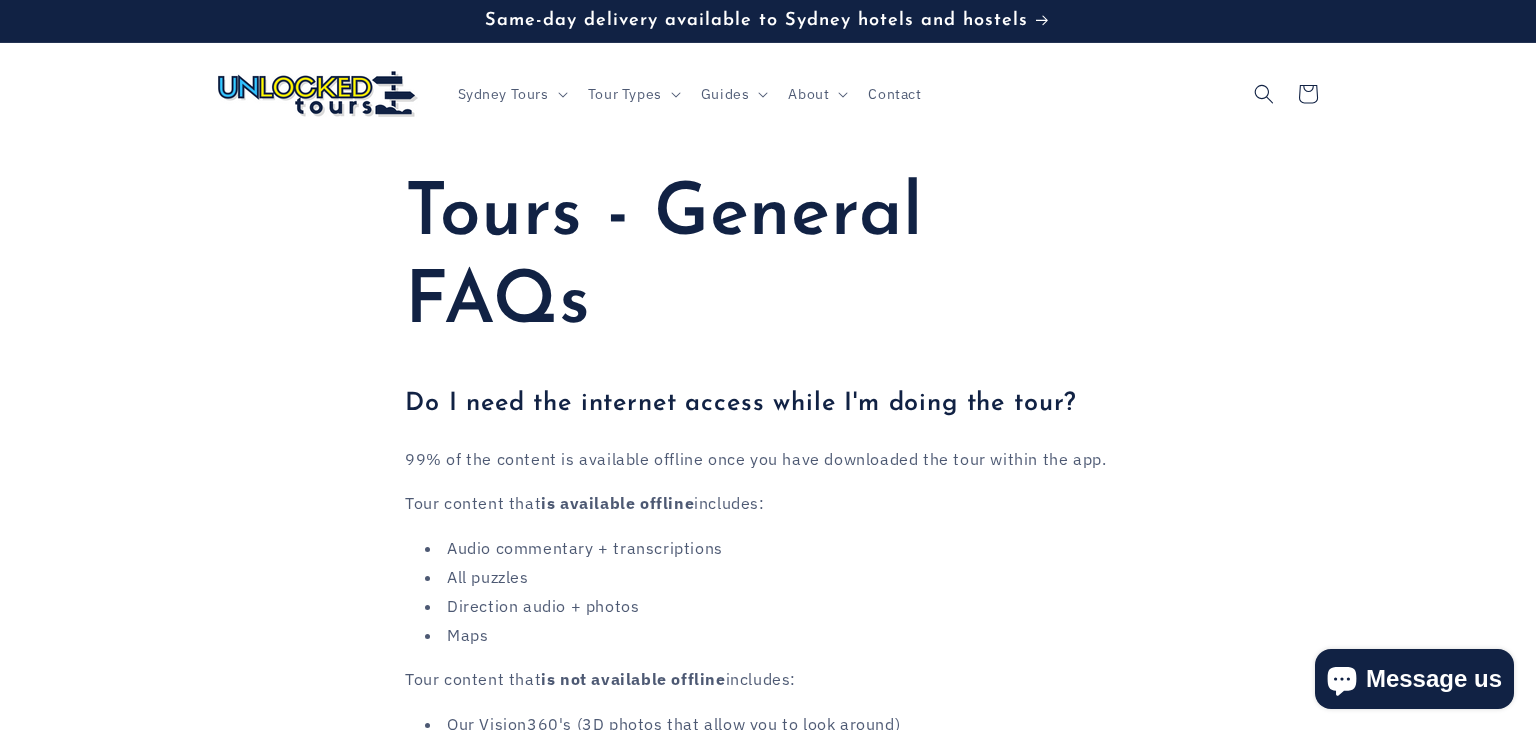 scroll, scrollTop: 0, scrollLeft: 0, axis: both 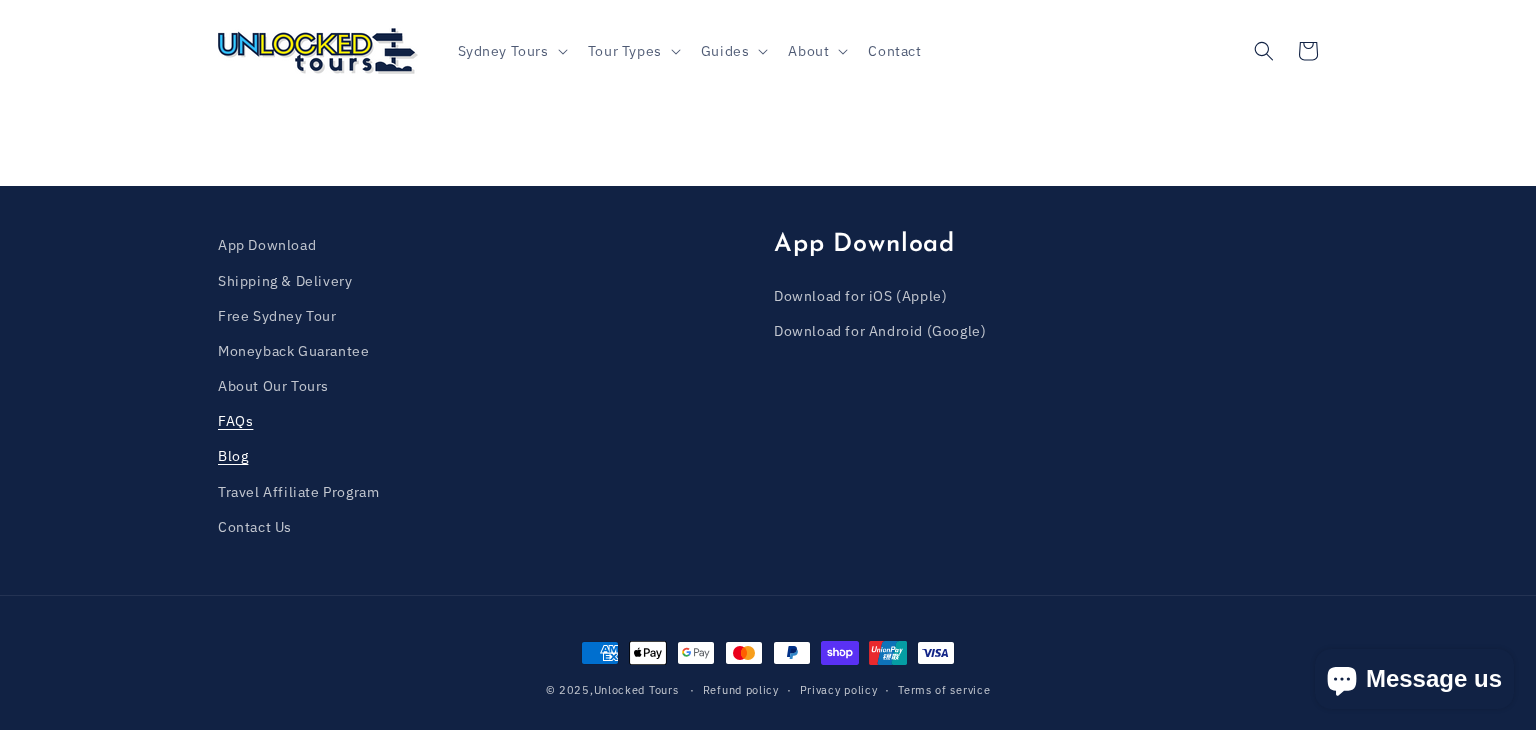 click on "Blog" at bounding box center [233, 456] 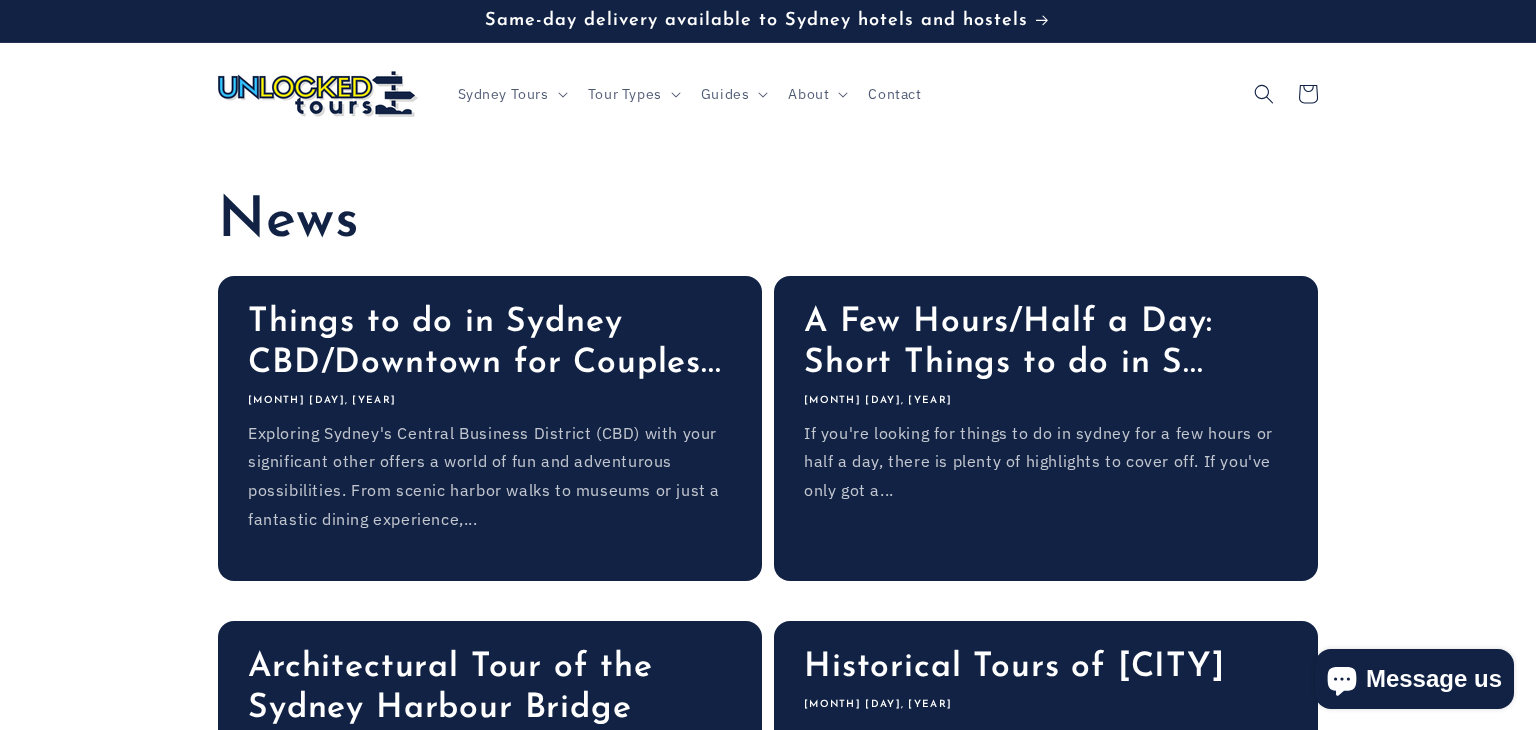 scroll, scrollTop: 0, scrollLeft: 0, axis: both 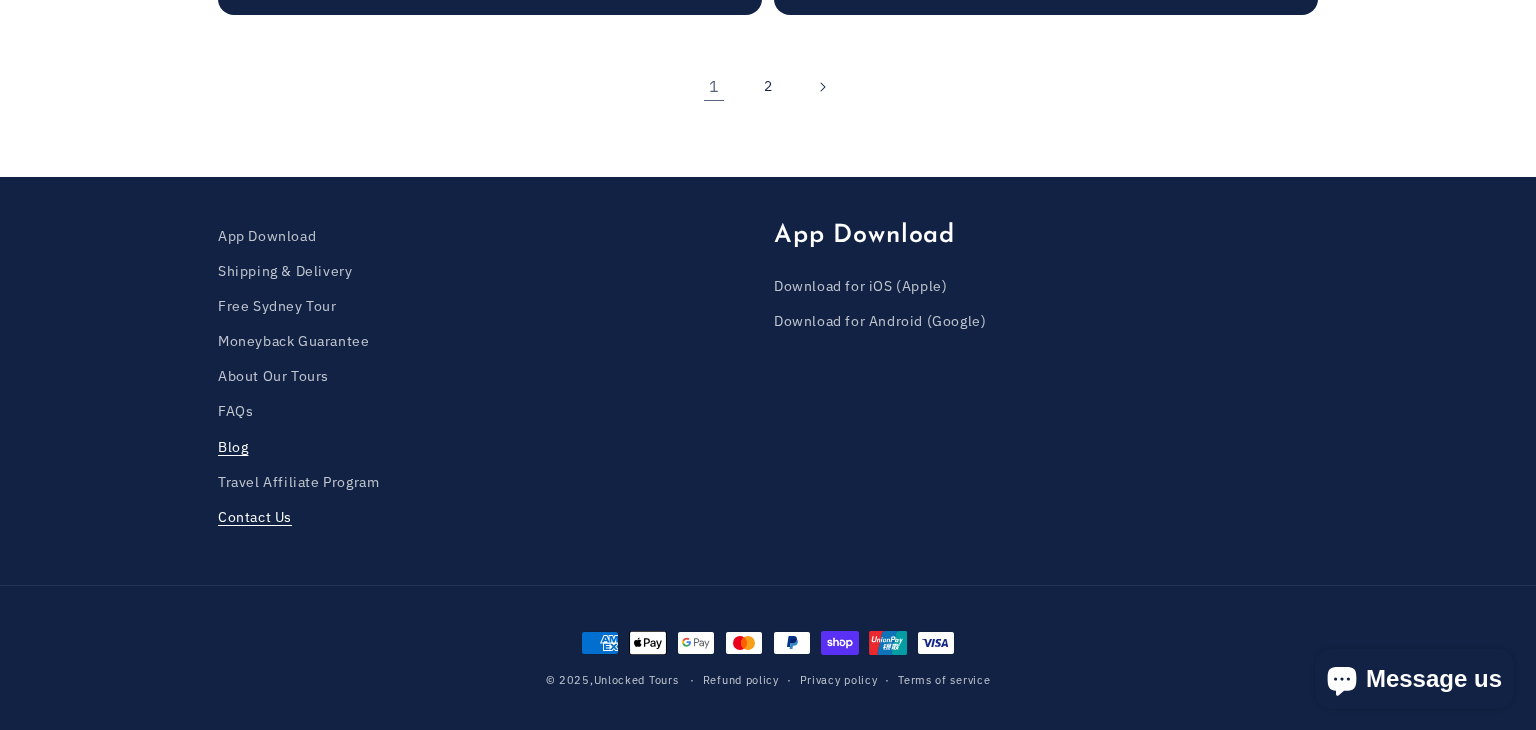 click on "Contact Us" at bounding box center (255, 517) 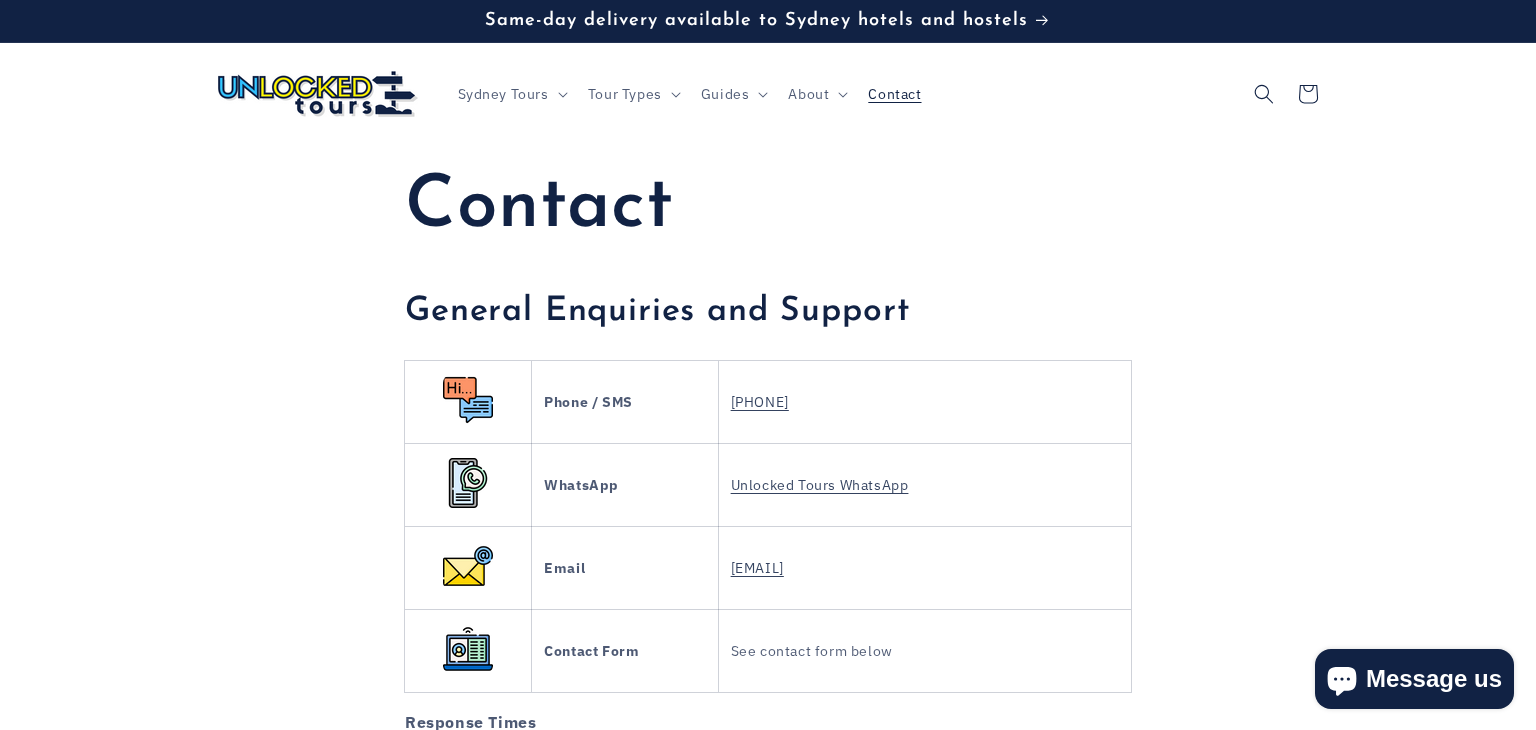 scroll, scrollTop: 0, scrollLeft: 0, axis: both 